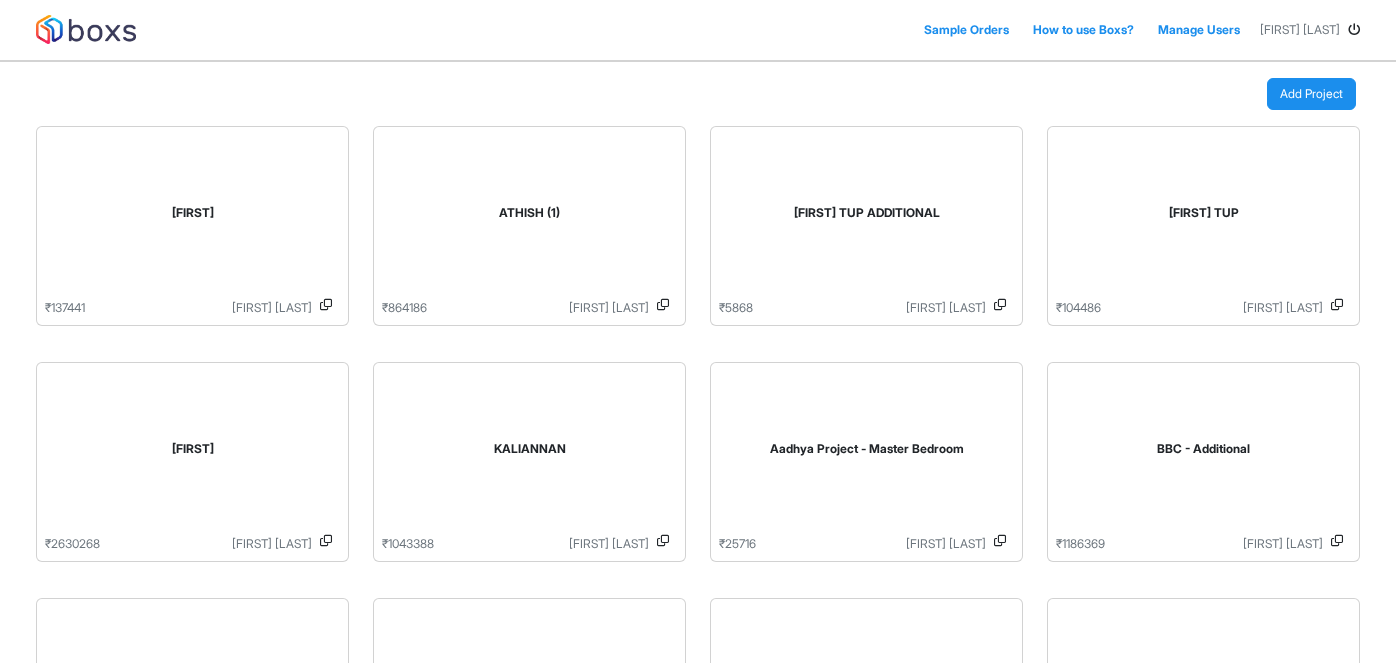 scroll, scrollTop: 0, scrollLeft: 0, axis: both 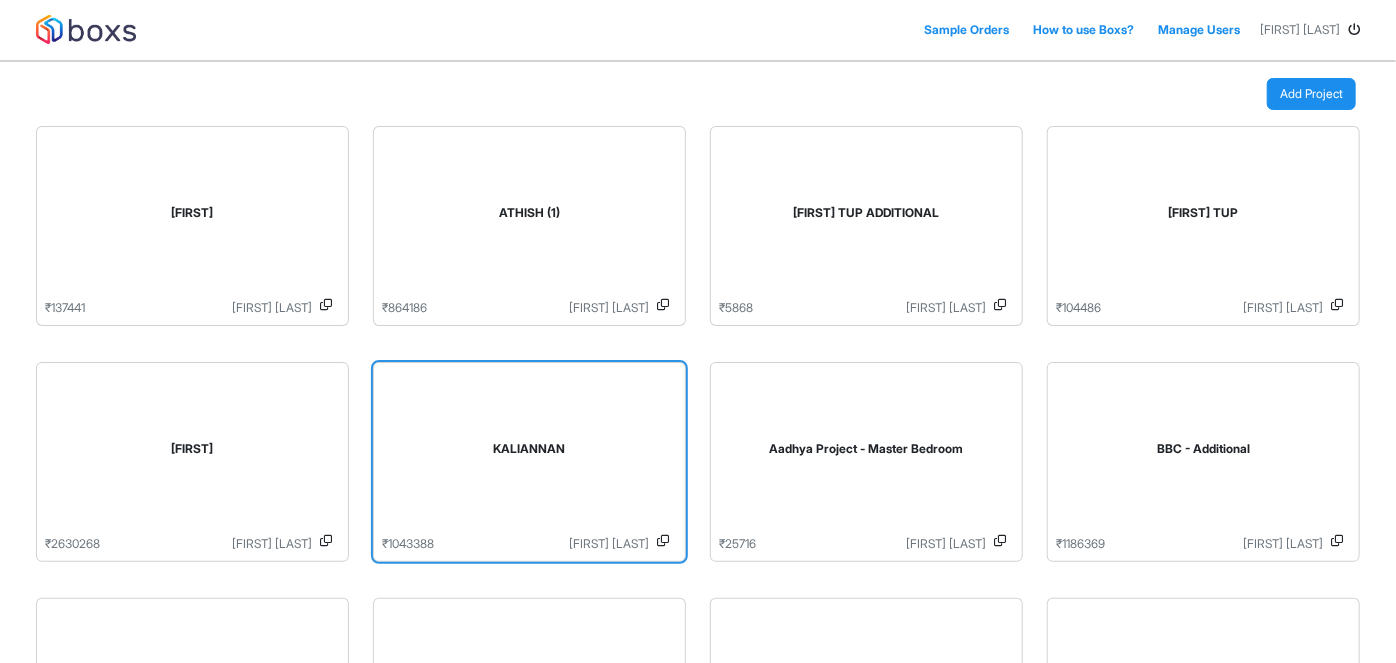click on "KALIANNAN" at bounding box center (529, 453) 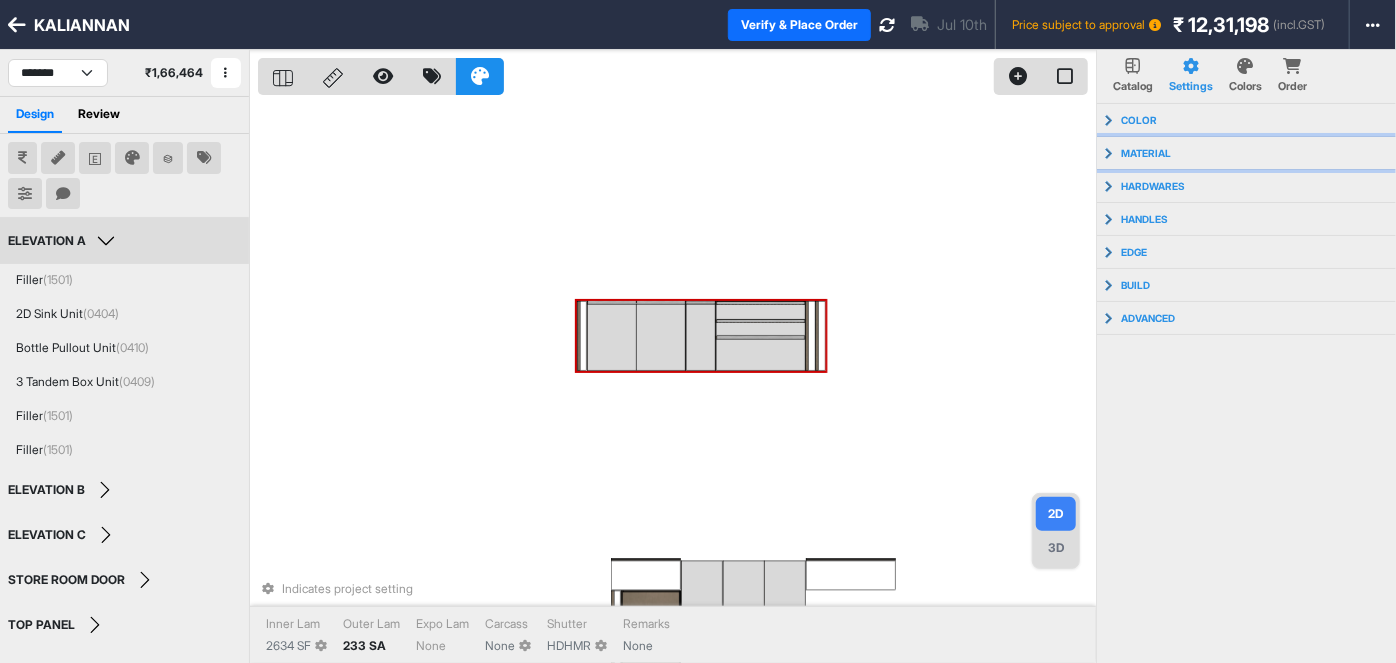 click on "material" at bounding box center (1247, 120) 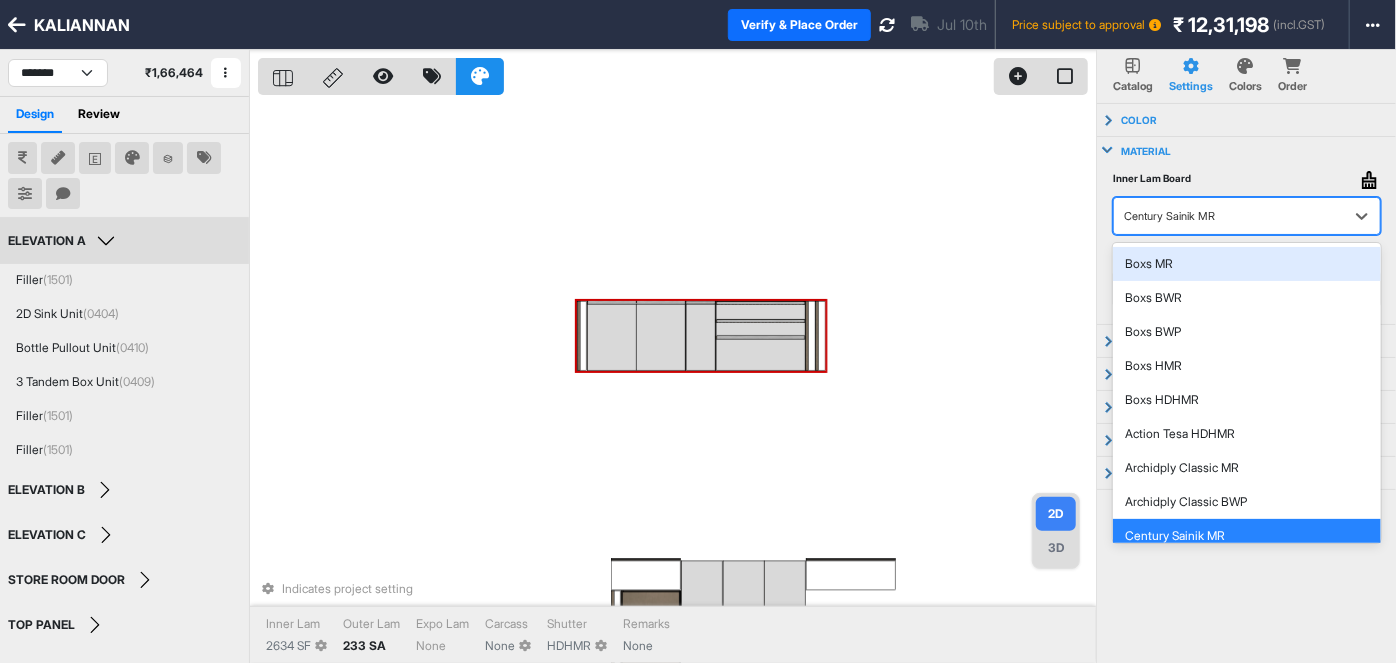 click at bounding box center [1229, 216] 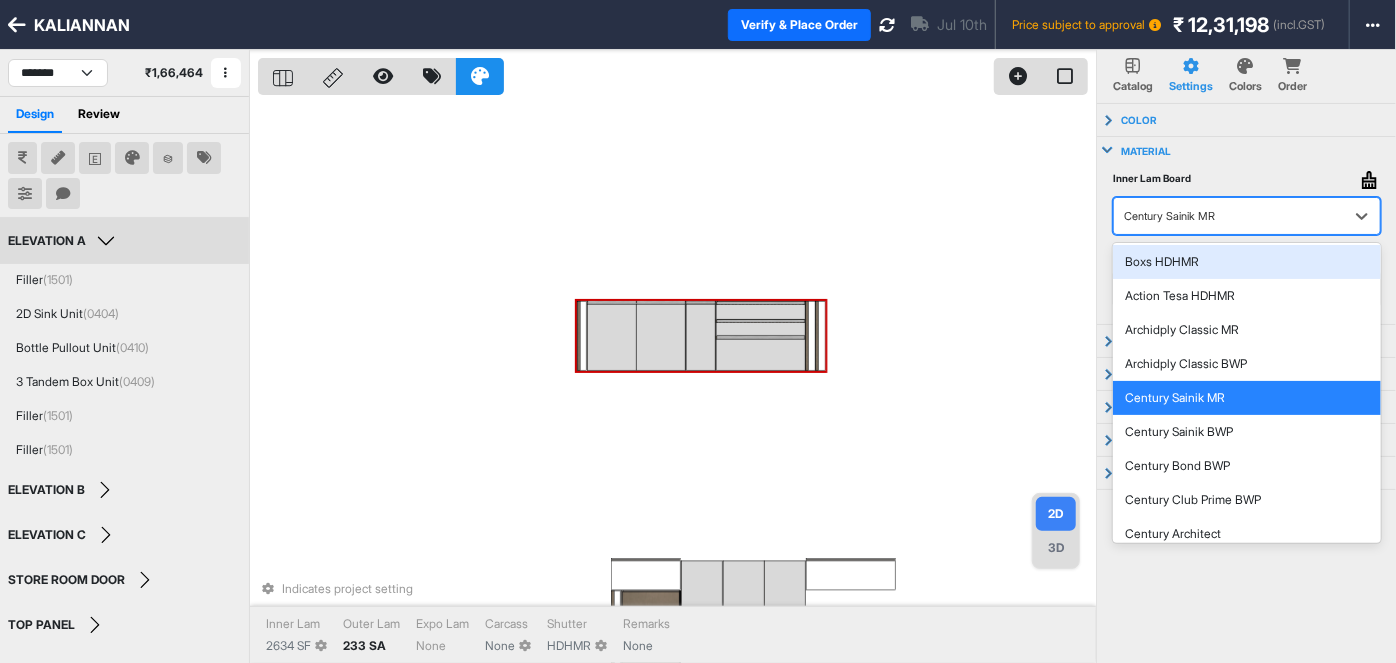 scroll, scrollTop: 151, scrollLeft: 0, axis: vertical 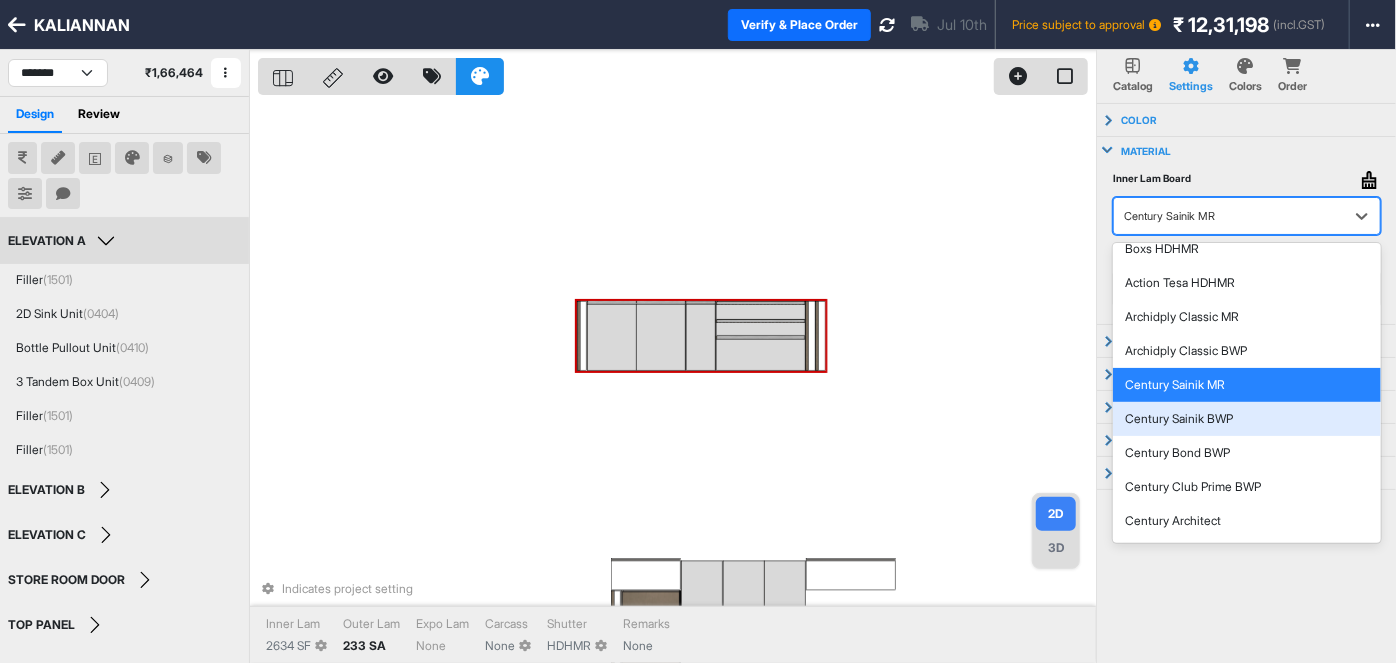 click on "Century Sainik BWP" at bounding box center [1247, 419] 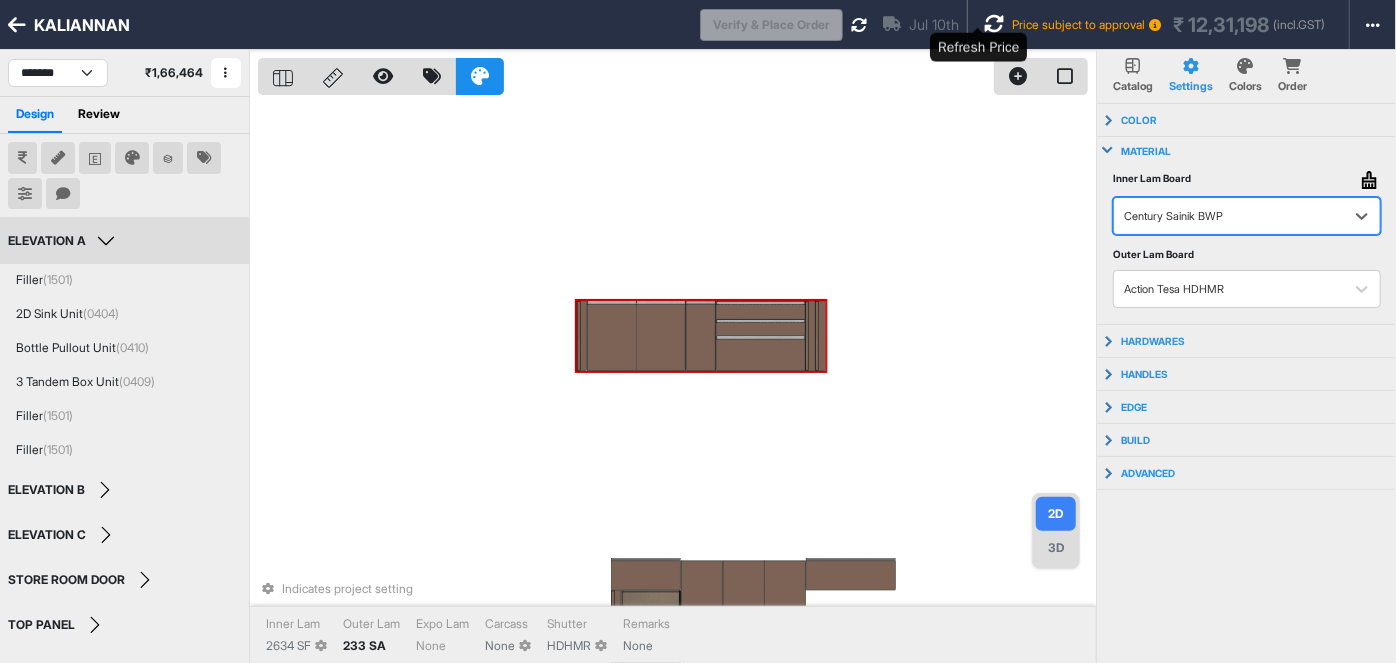click at bounding box center [994, 24] 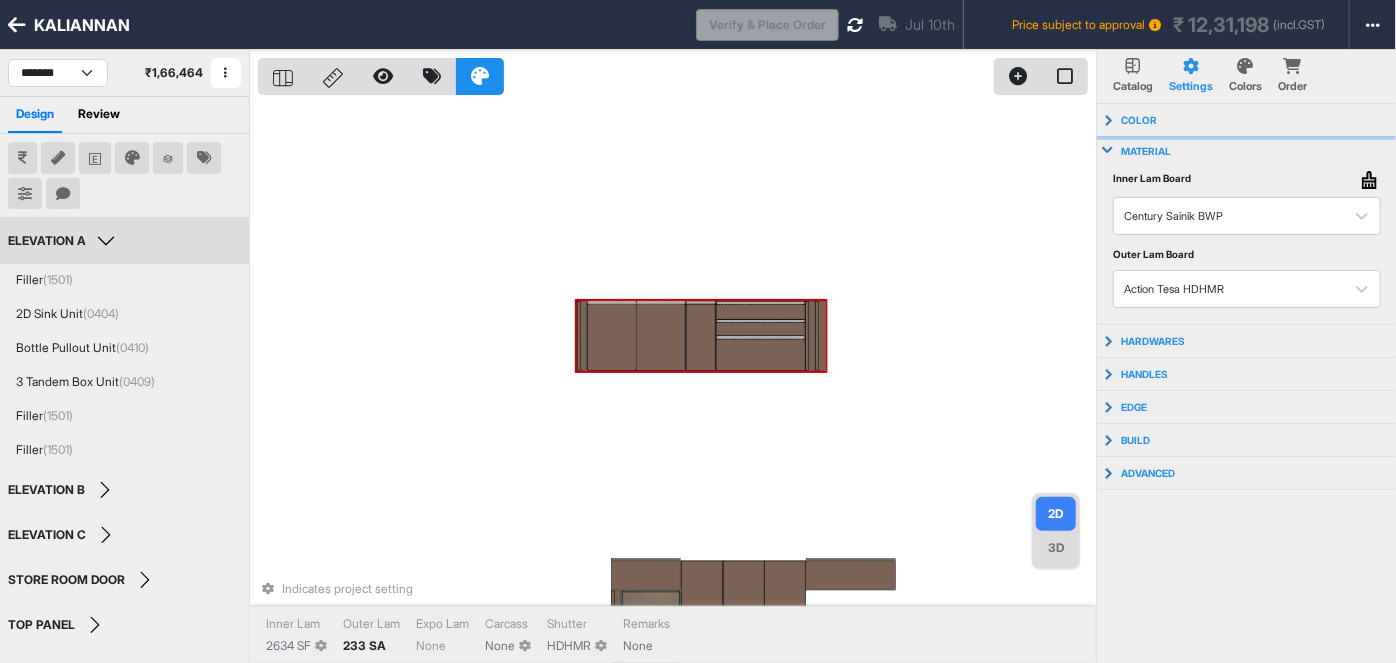 click on "color" at bounding box center (1139, 120) 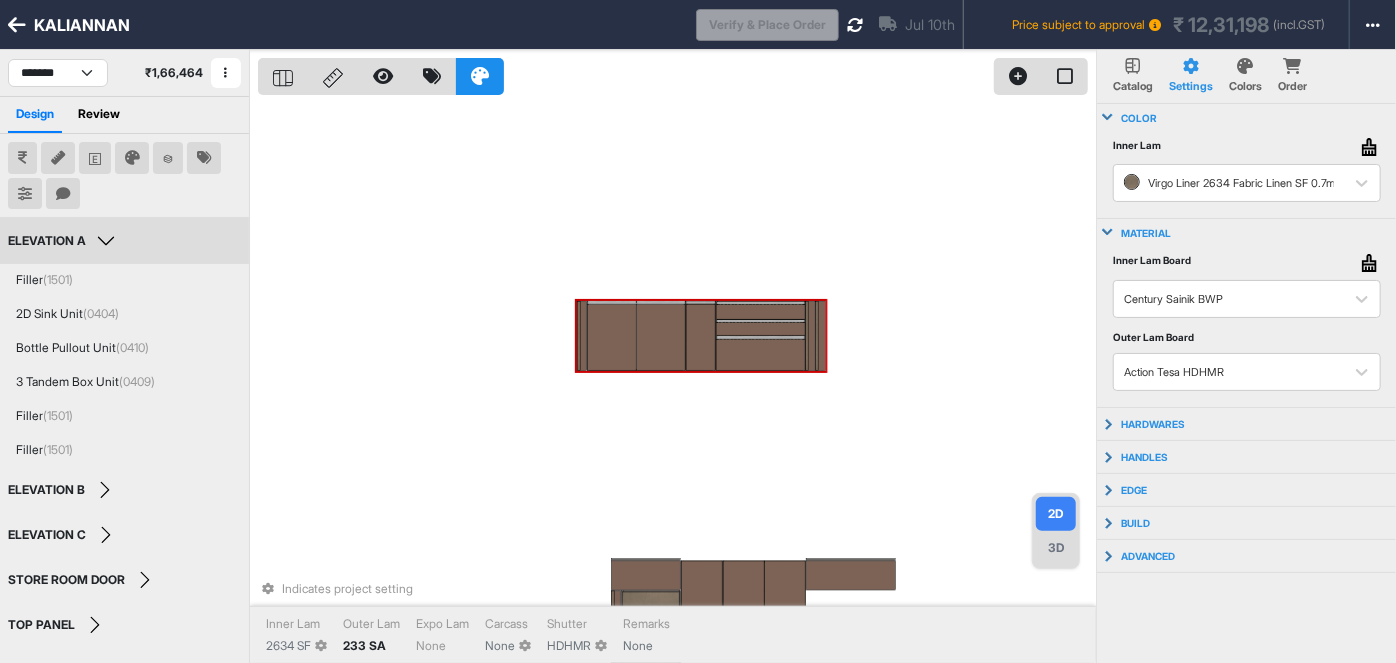 click on "color" at bounding box center [1139, 118] 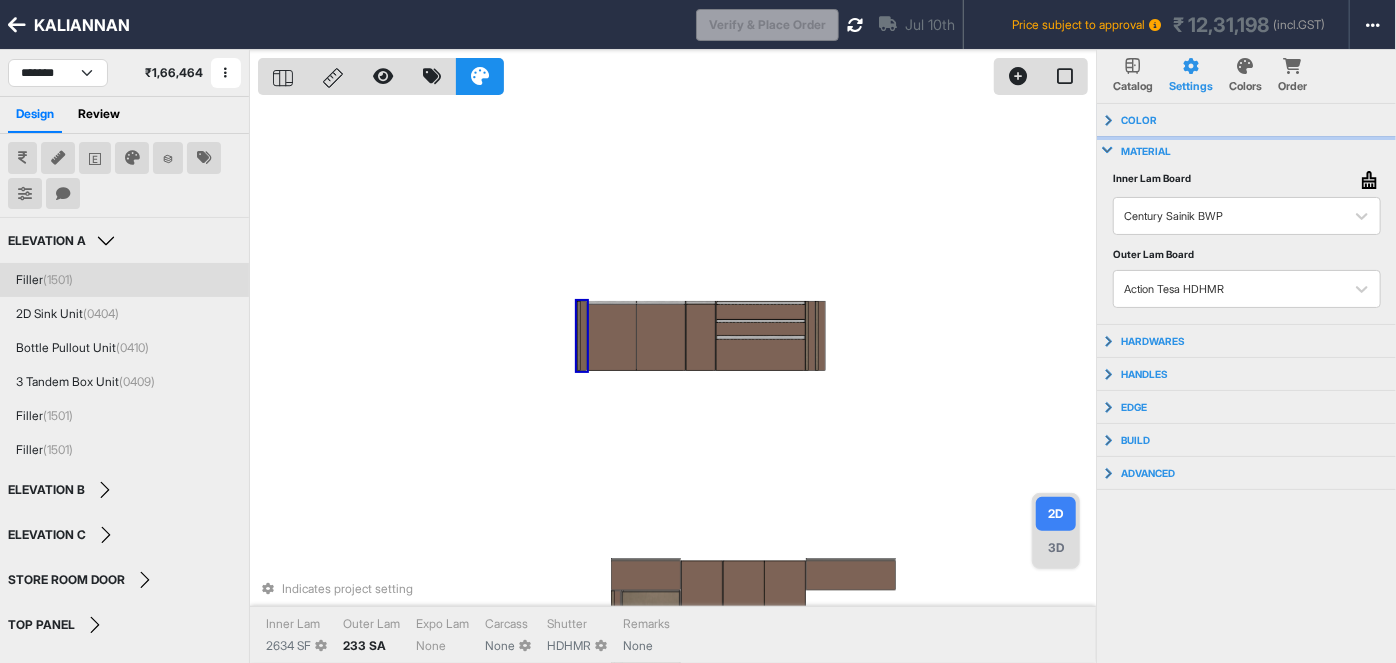 click on "Filler  (1501)" at bounding box center [124, 280] 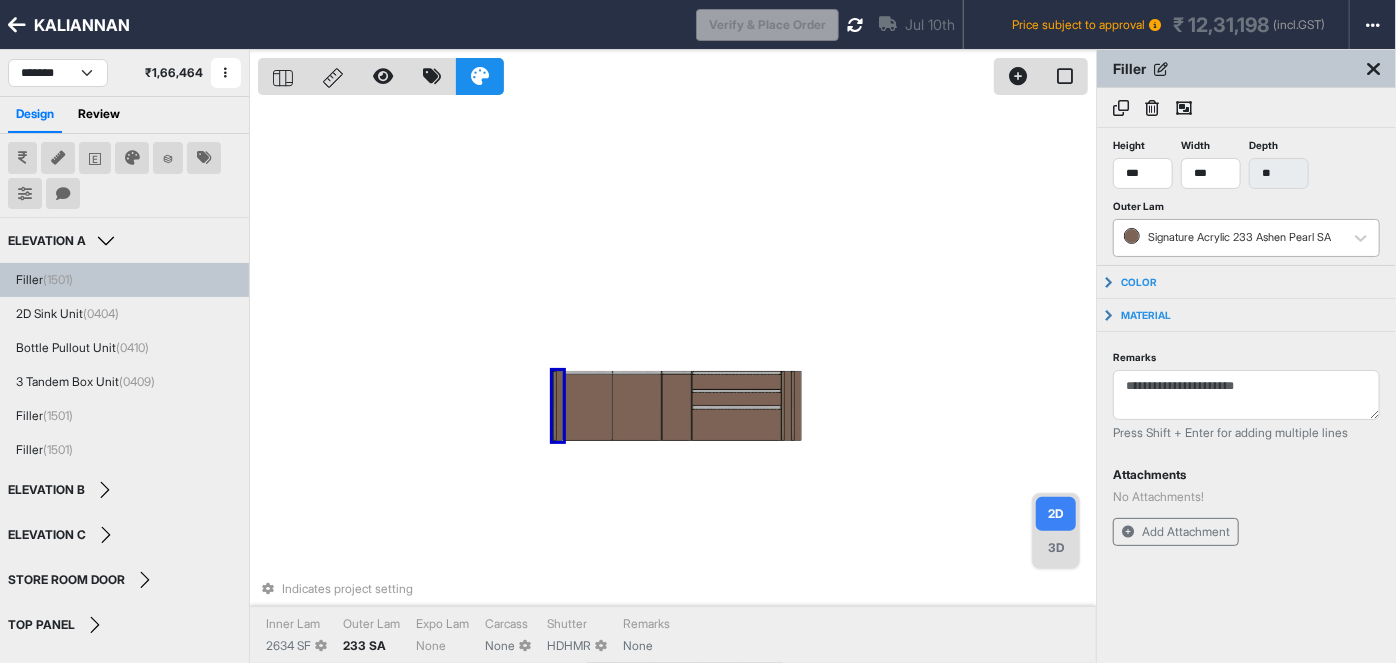 click at bounding box center (1228, 238) 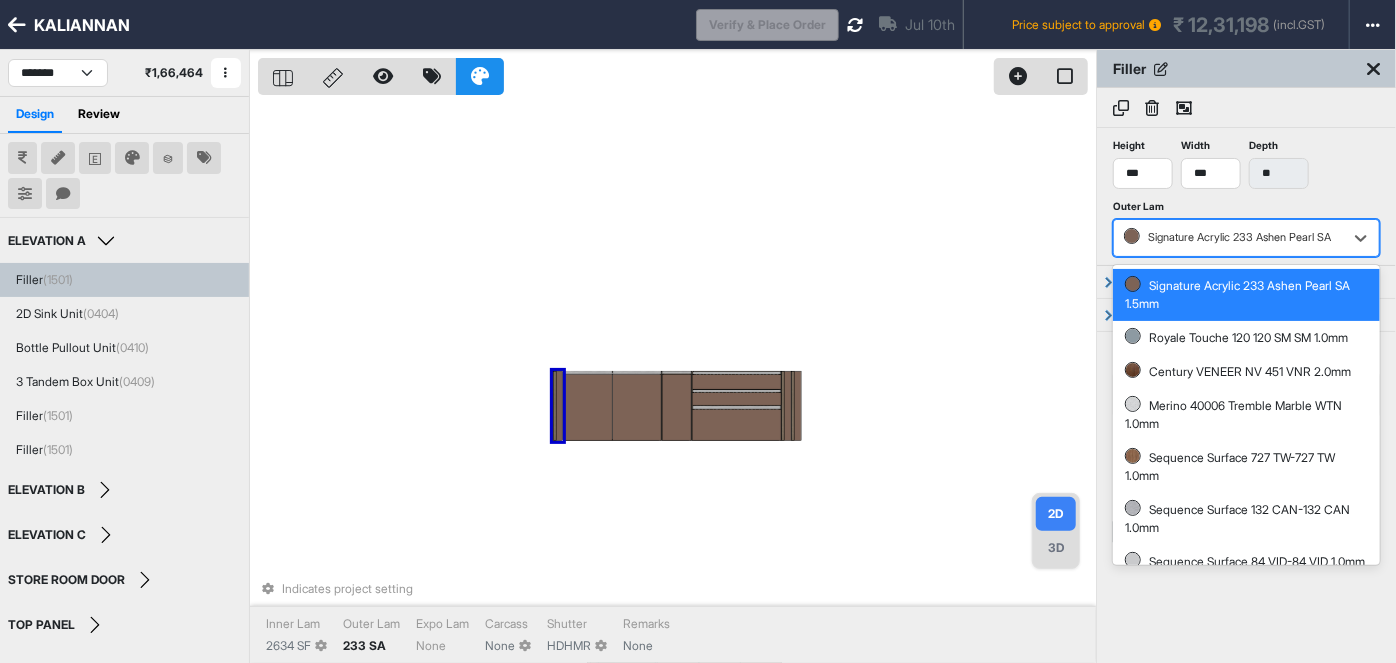 click at bounding box center [1228, 238] 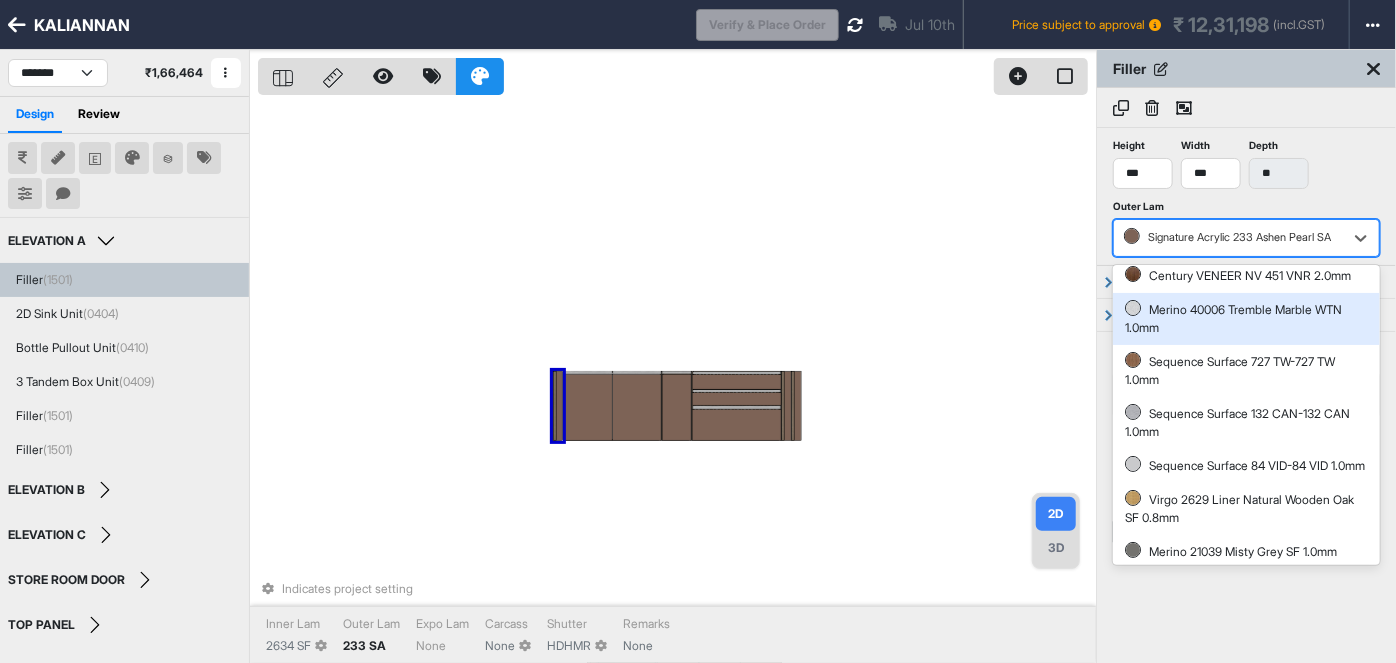 scroll, scrollTop: 121, scrollLeft: 0, axis: vertical 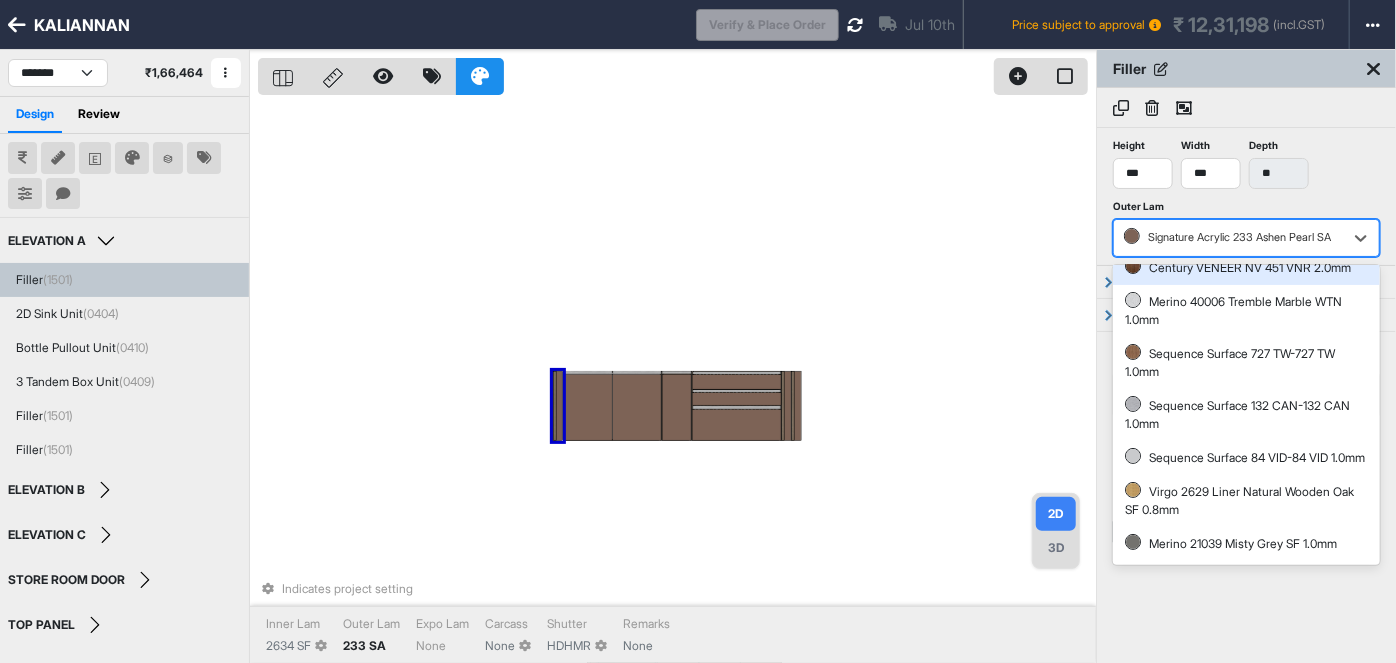 click at bounding box center (1228, 238) 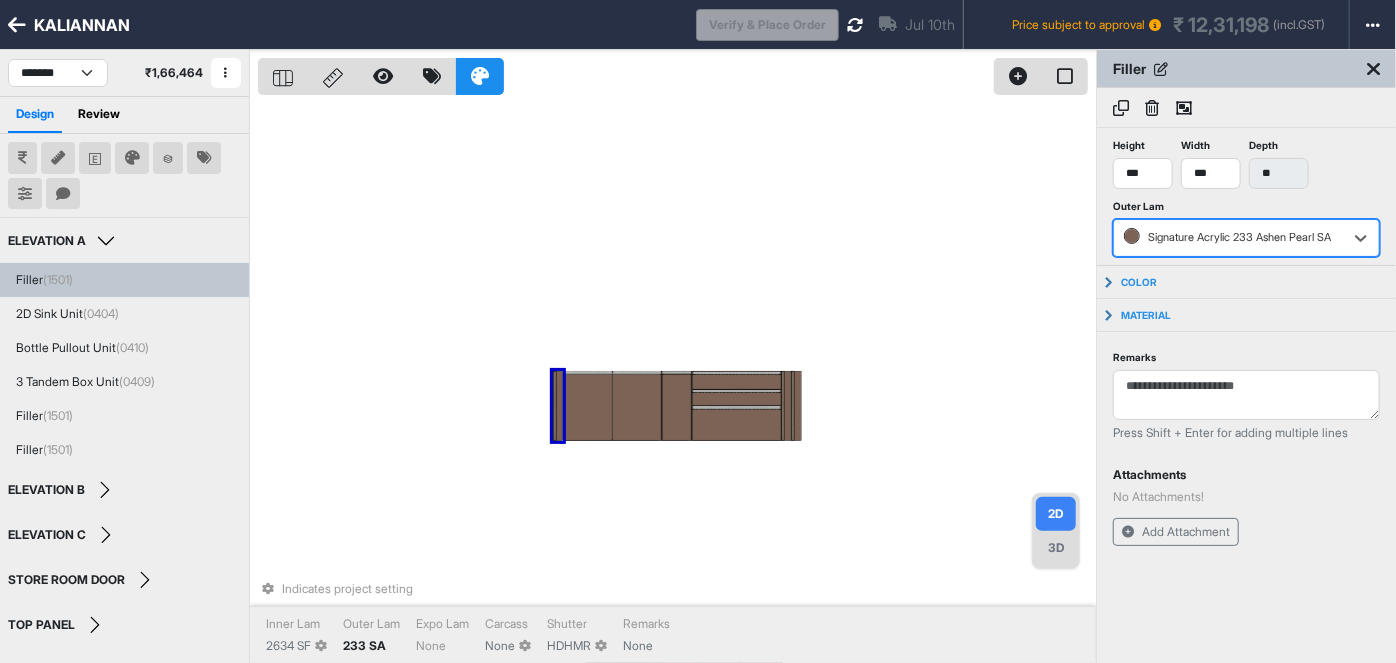 click on "Indicates project setting Inner Lam 2634 SF Outer Lam 233 SA Expo Lam None Carcass None Shutter HDHMR Remarks None" at bounding box center [677, 381] 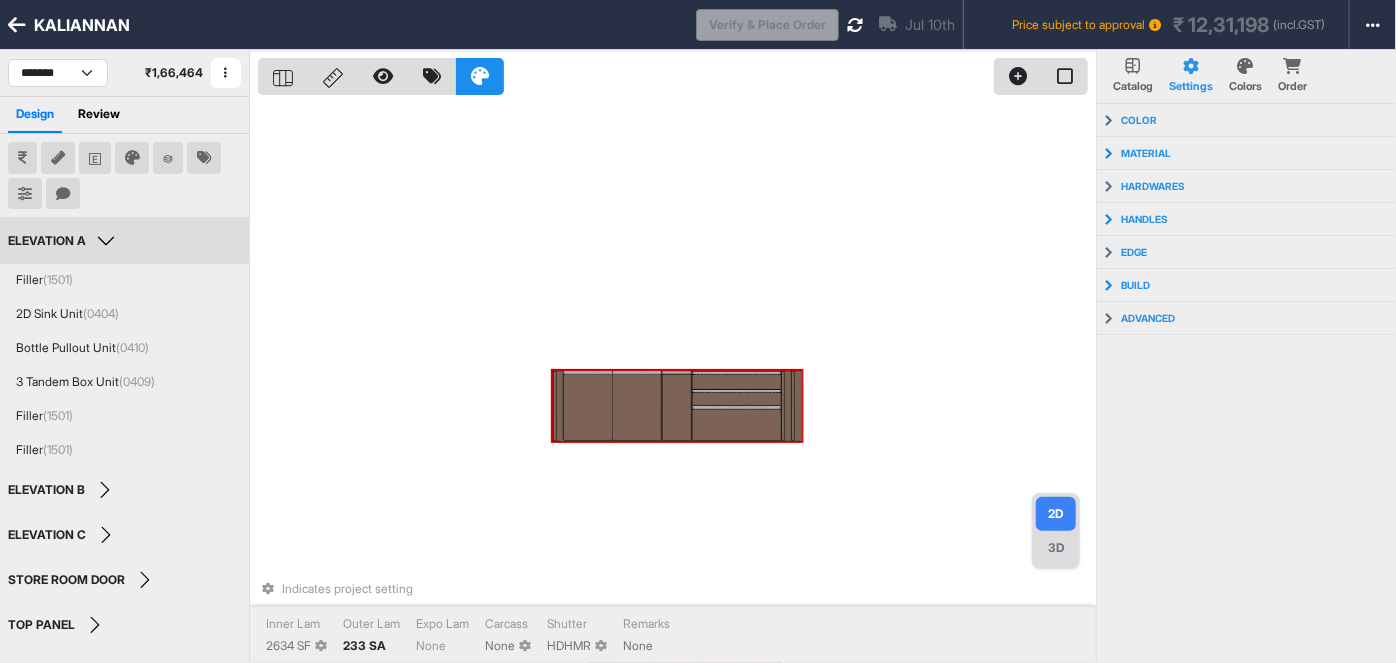 click on "ELEVATION A" at bounding box center [64, 241] 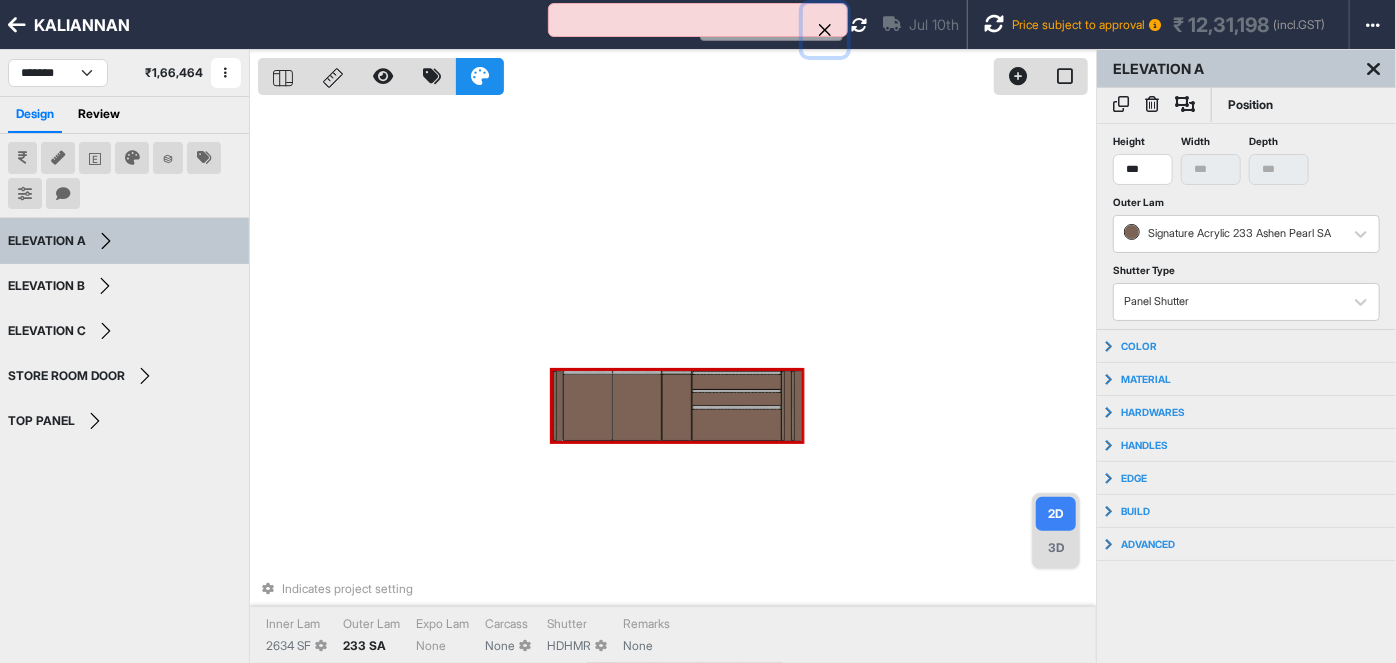 click at bounding box center (825, 30) 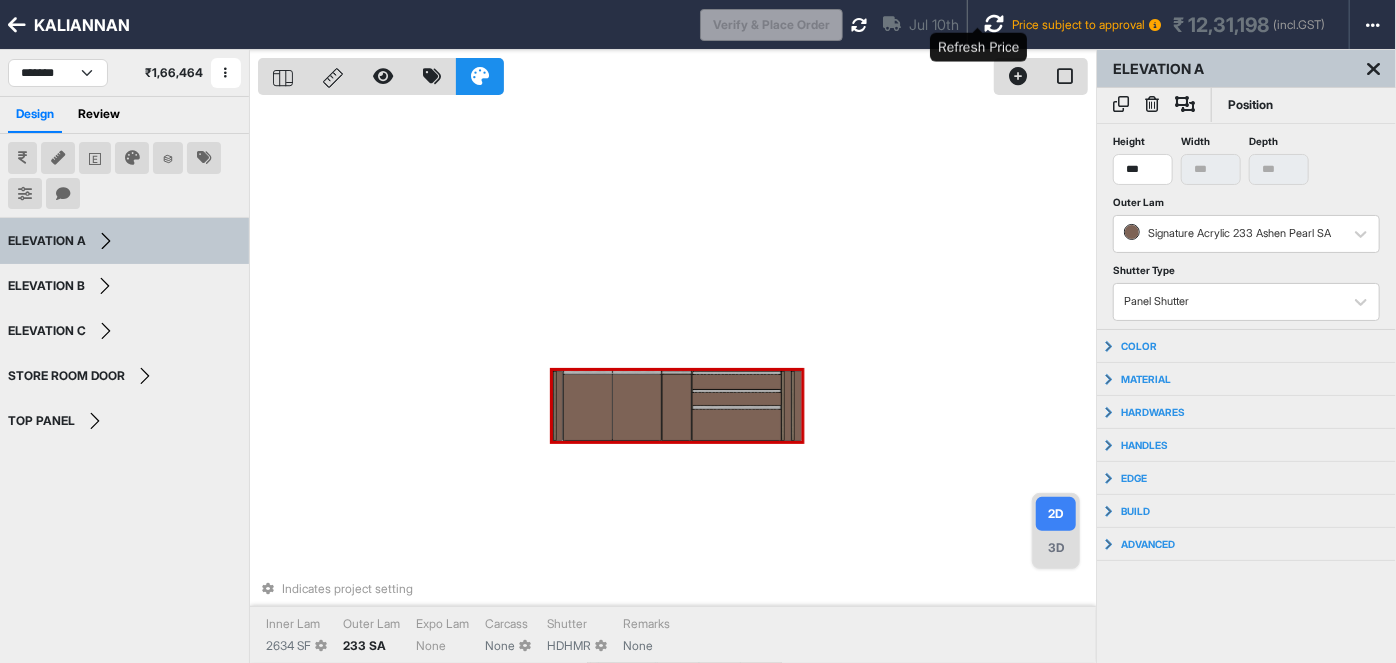 click at bounding box center (994, 24) 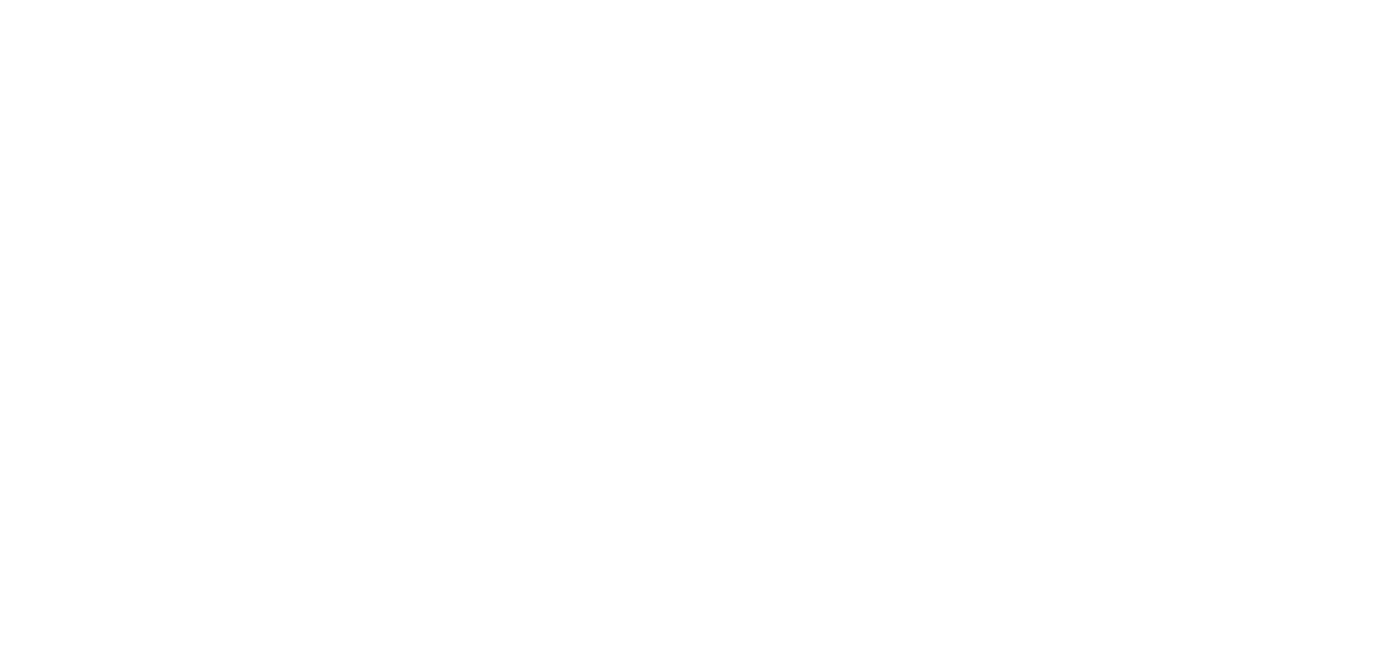 scroll, scrollTop: 0, scrollLeft: 0, axis: both 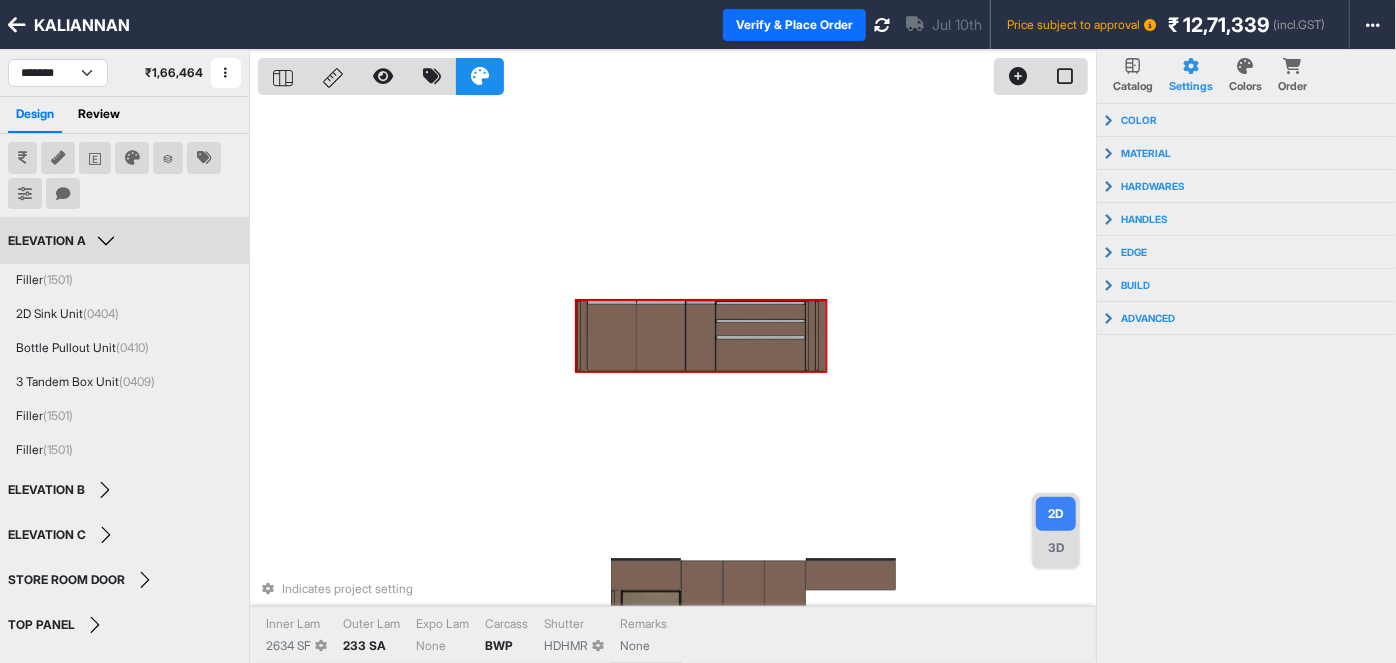 click at bounding box center [761, 355] 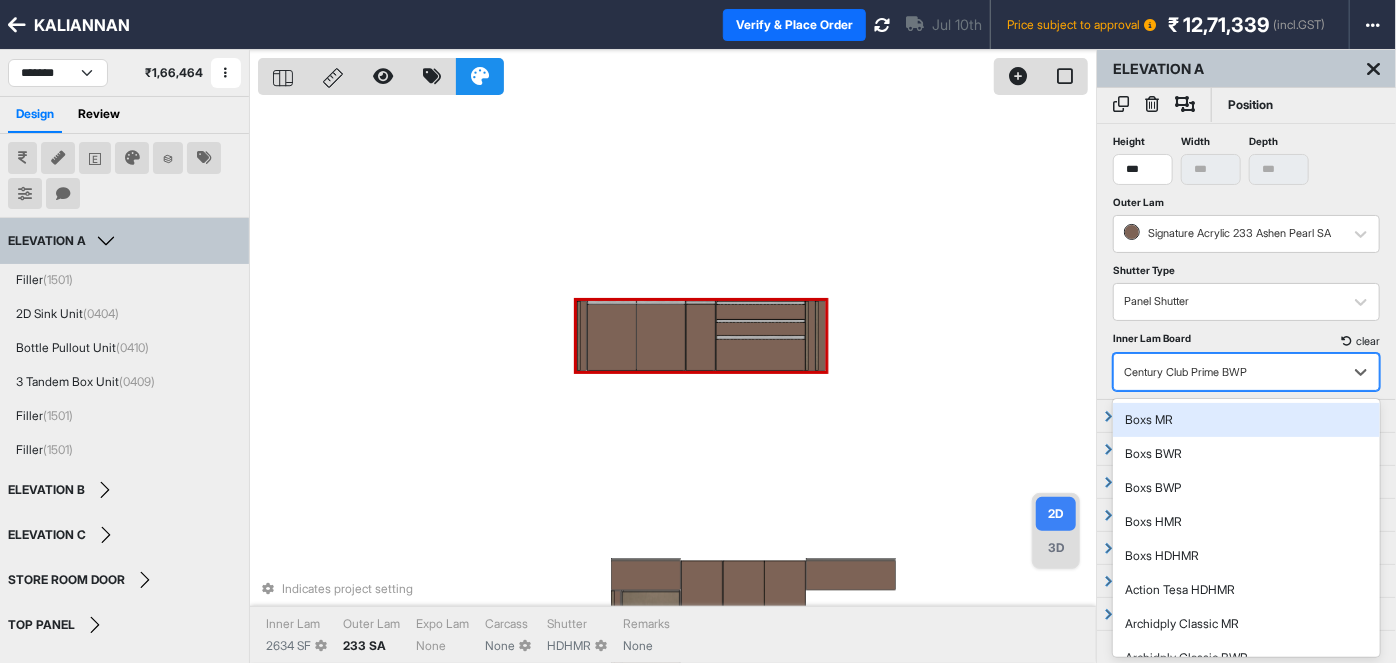 click at bounding box center (1228, 372) 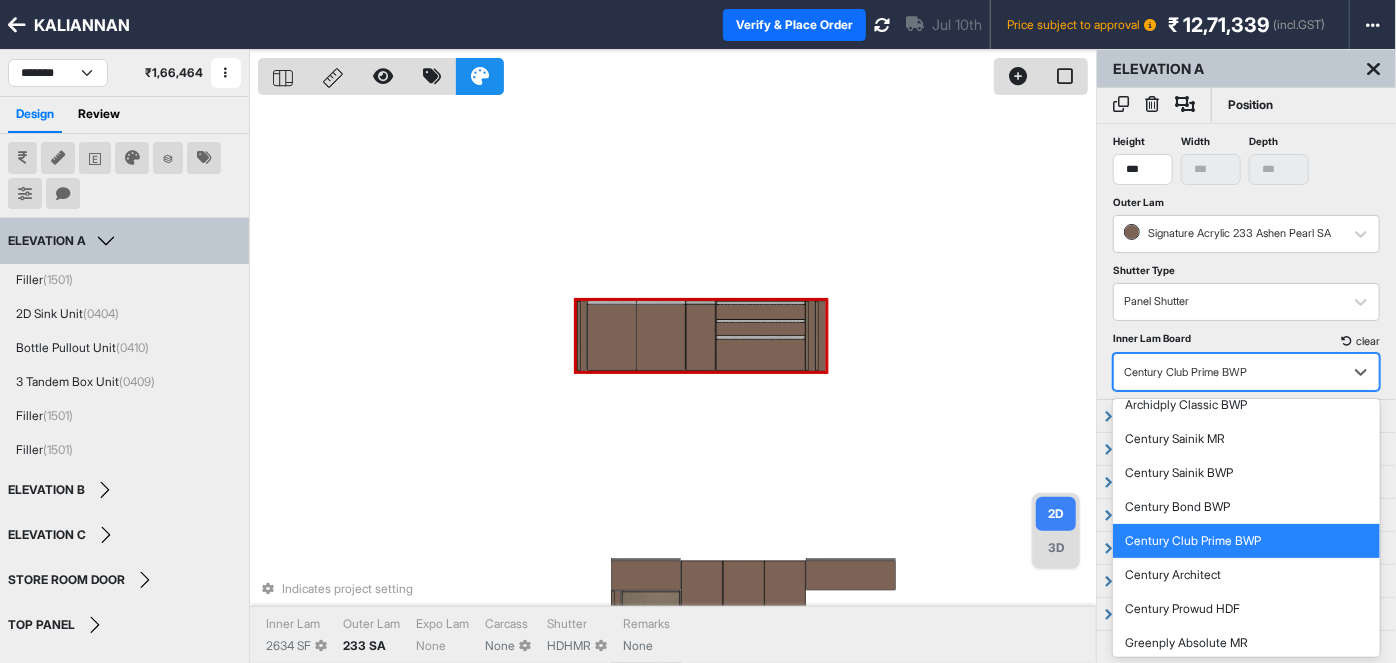 scroll, scrollTop: 254, scrollLeft: 0, axis: vertical 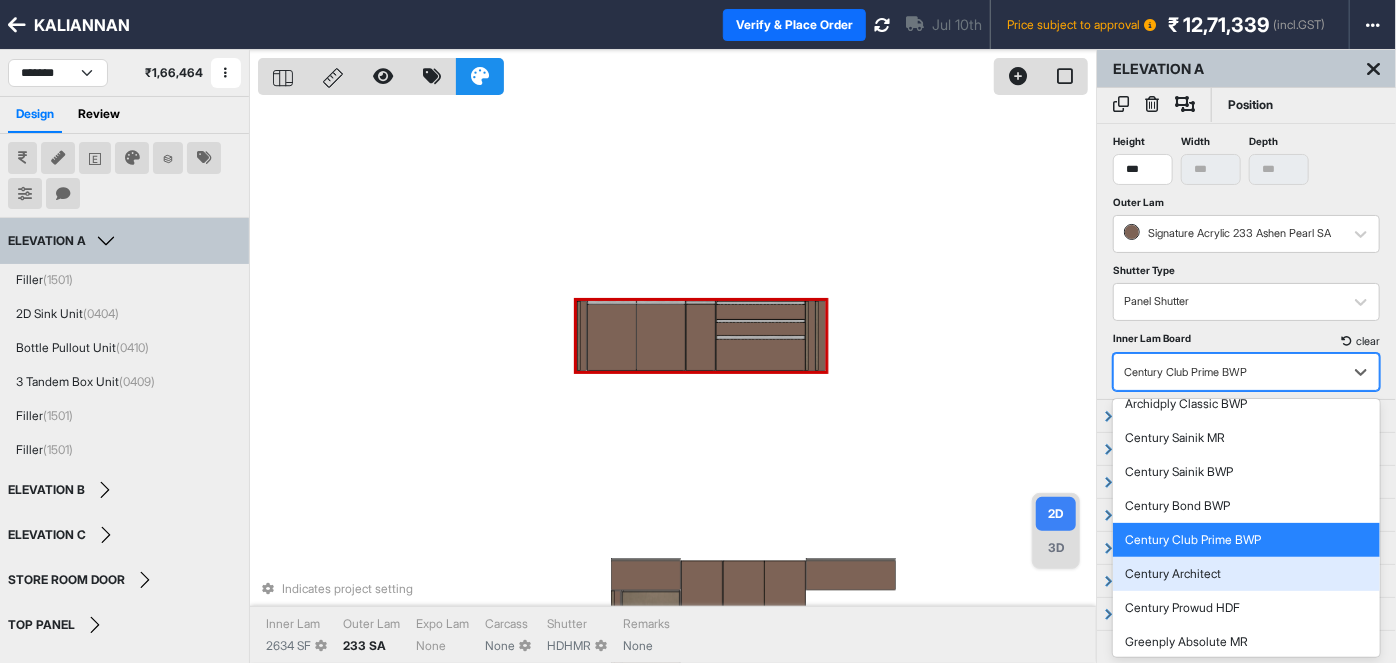 click on "Century Architect" at bounding box center [1246, 574] 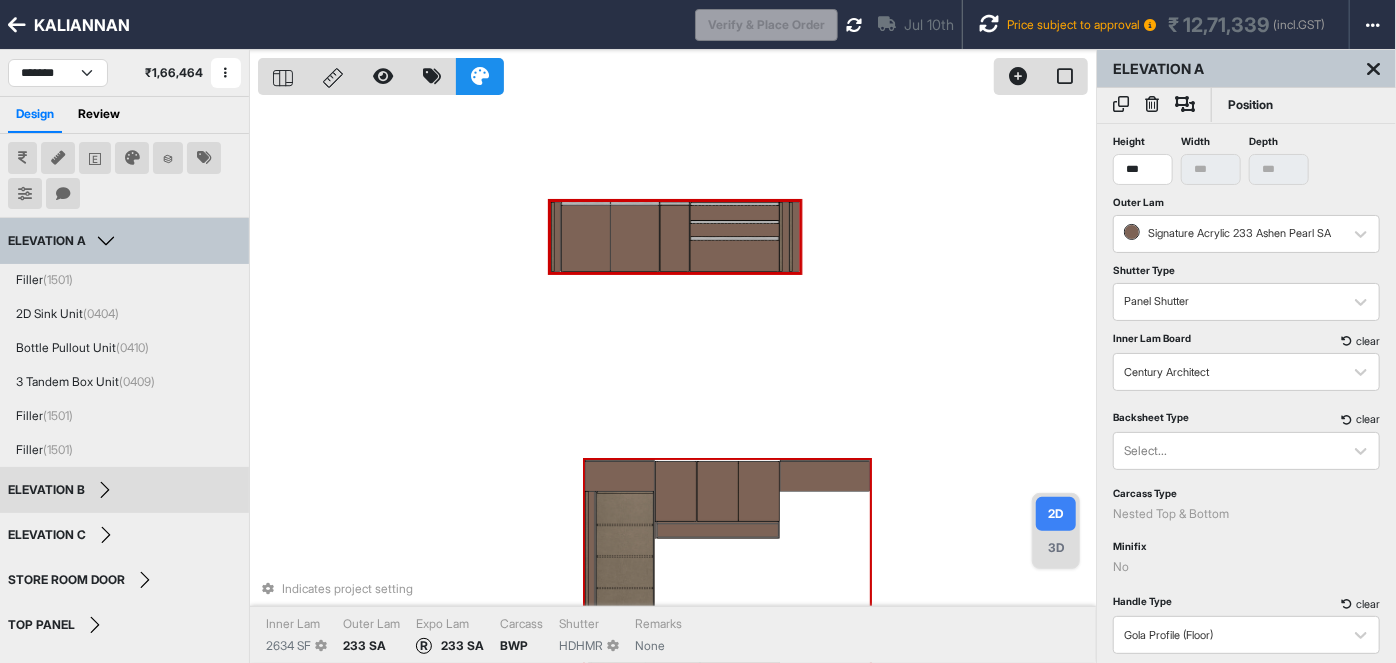 click at bounding box center [718, 492] 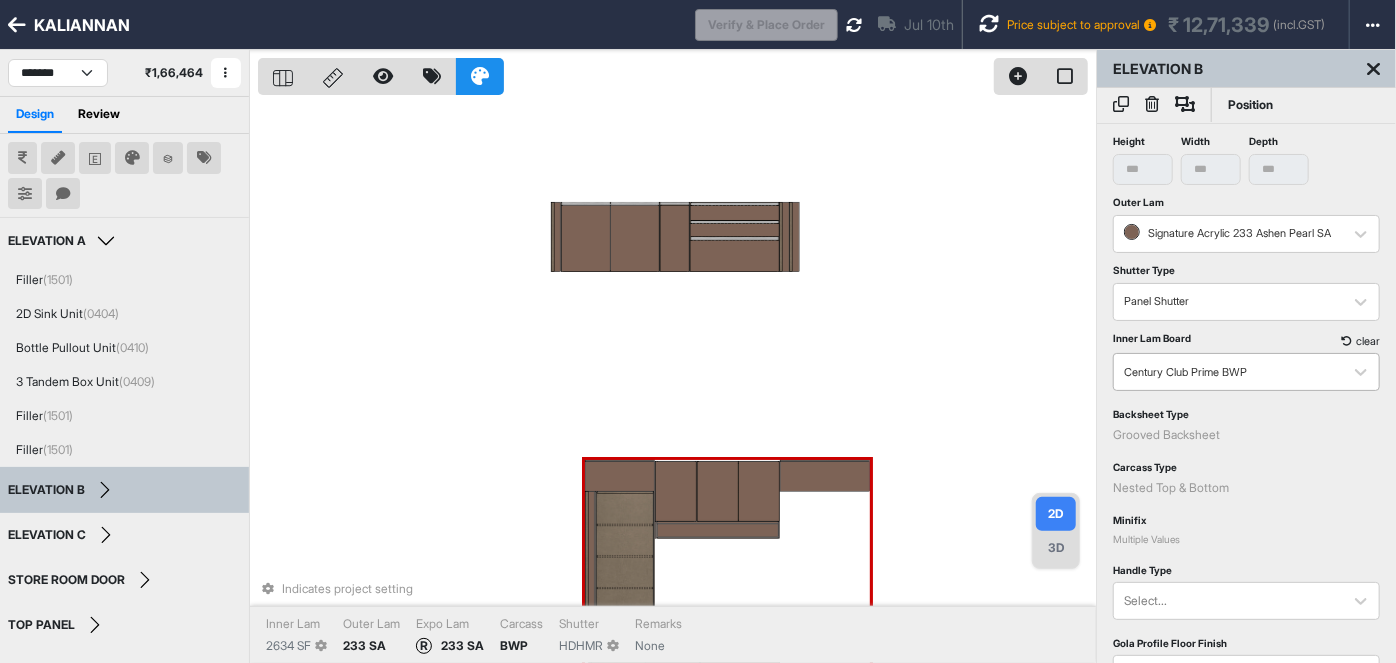 click at bounding box center (1228, 372) 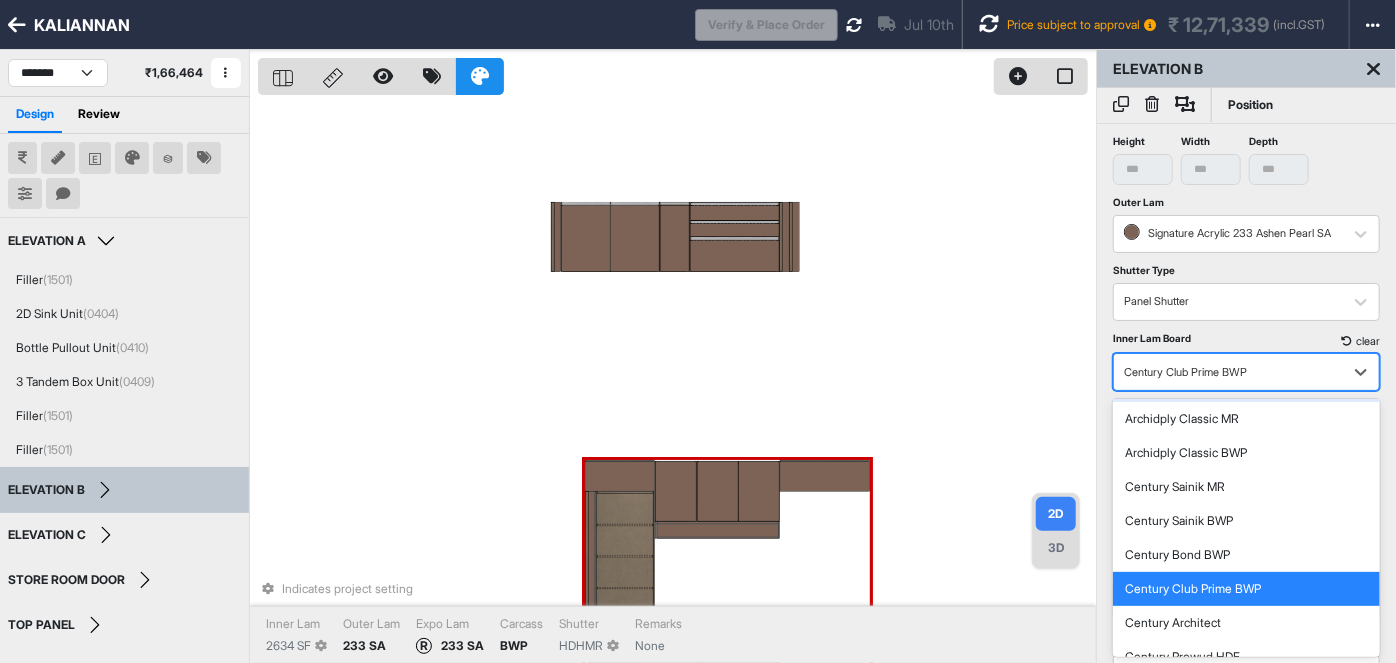 scroll, scrollTop: 209, scrollLeft: 0, axis: vertical 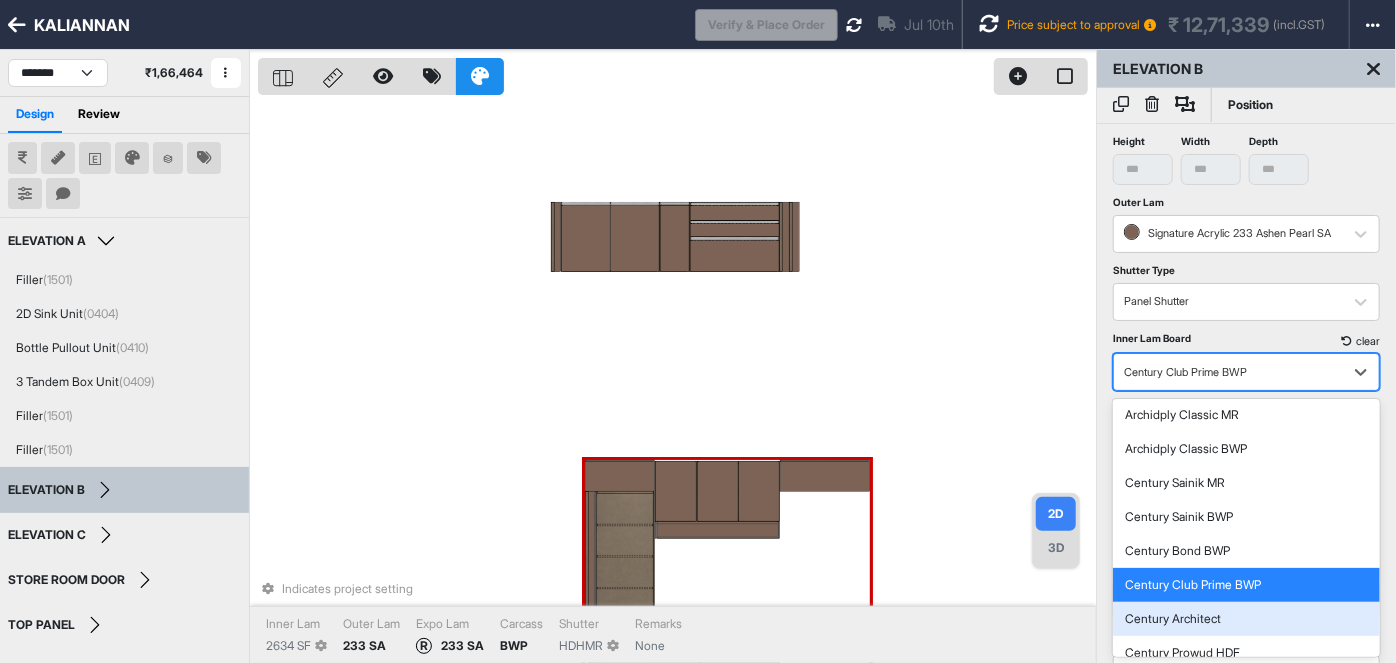 click on "Century Architect" at bounding box center (1246, 619) 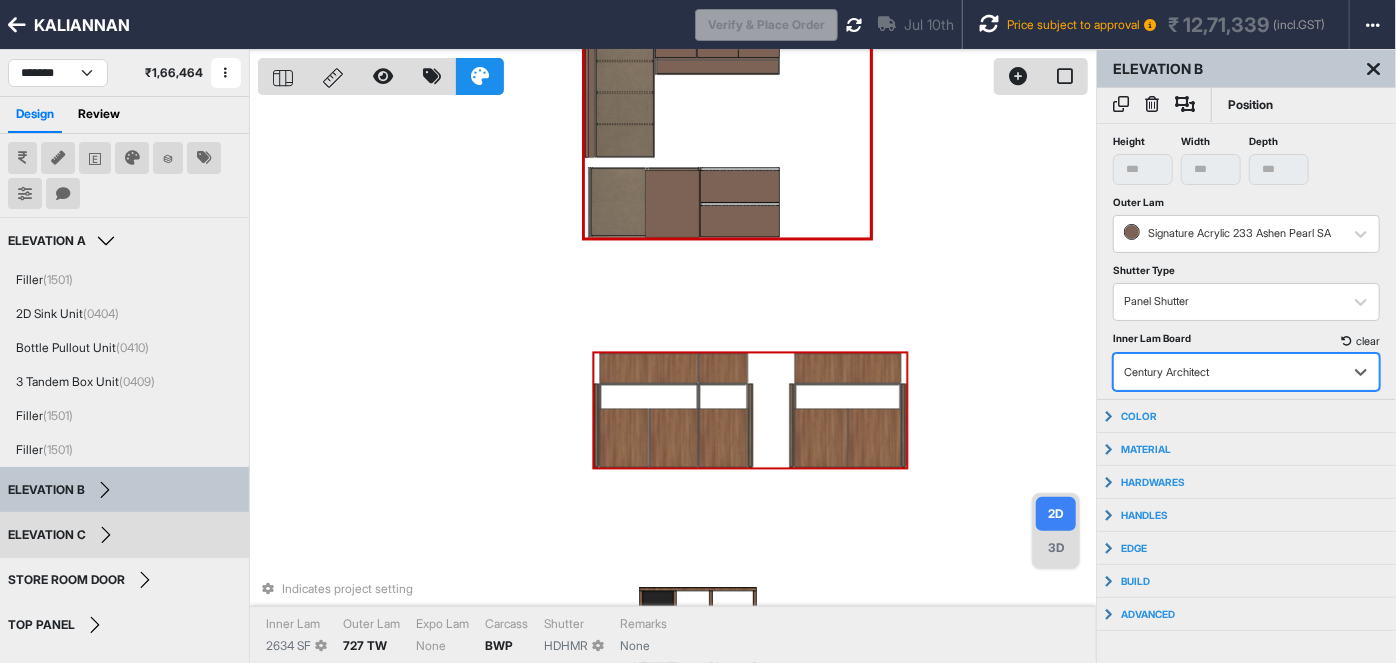 click at bounding box center [820, 437] 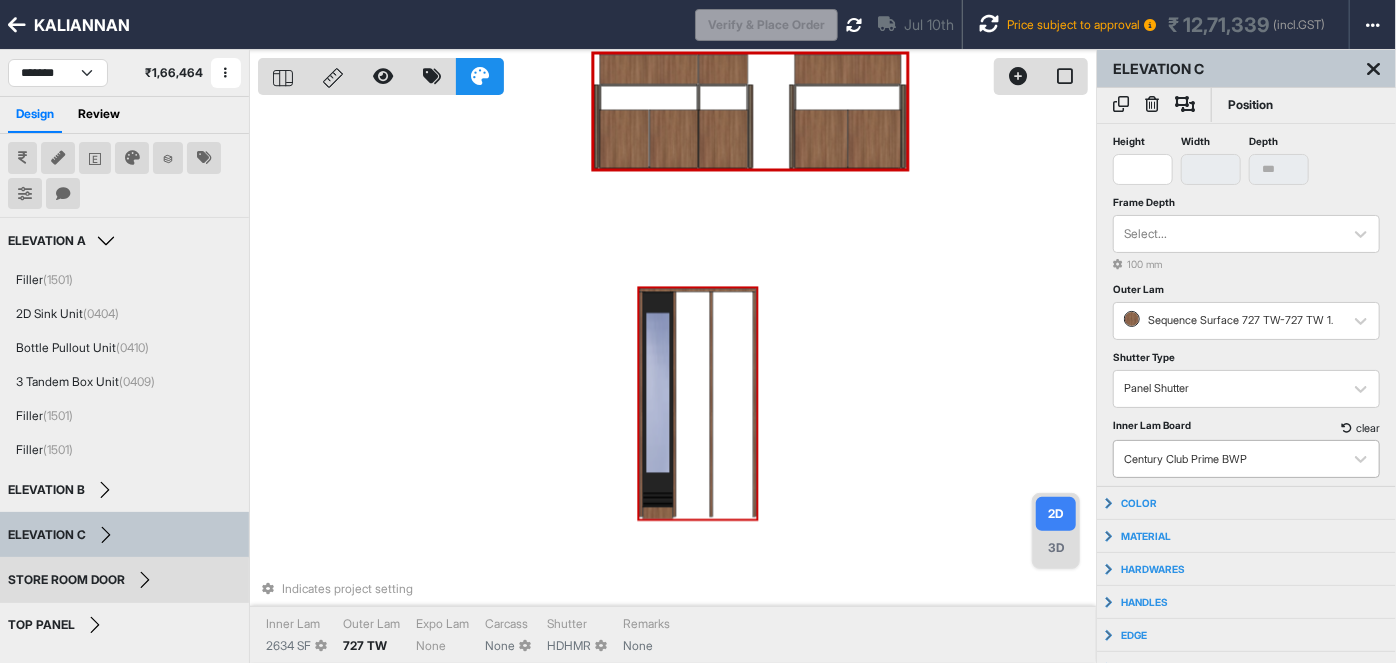 click at bounding box center [1228, 459] 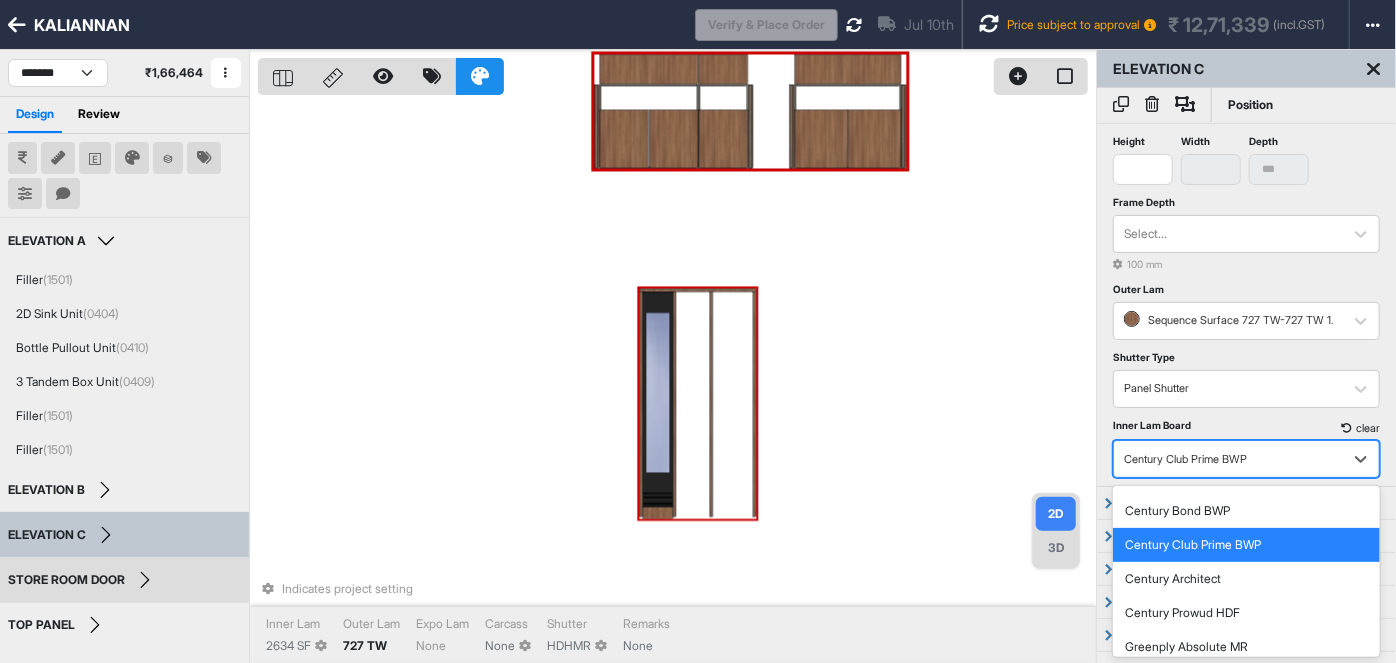scroll, scrollTop: 338, scrollLeft: 0, axis: vertical 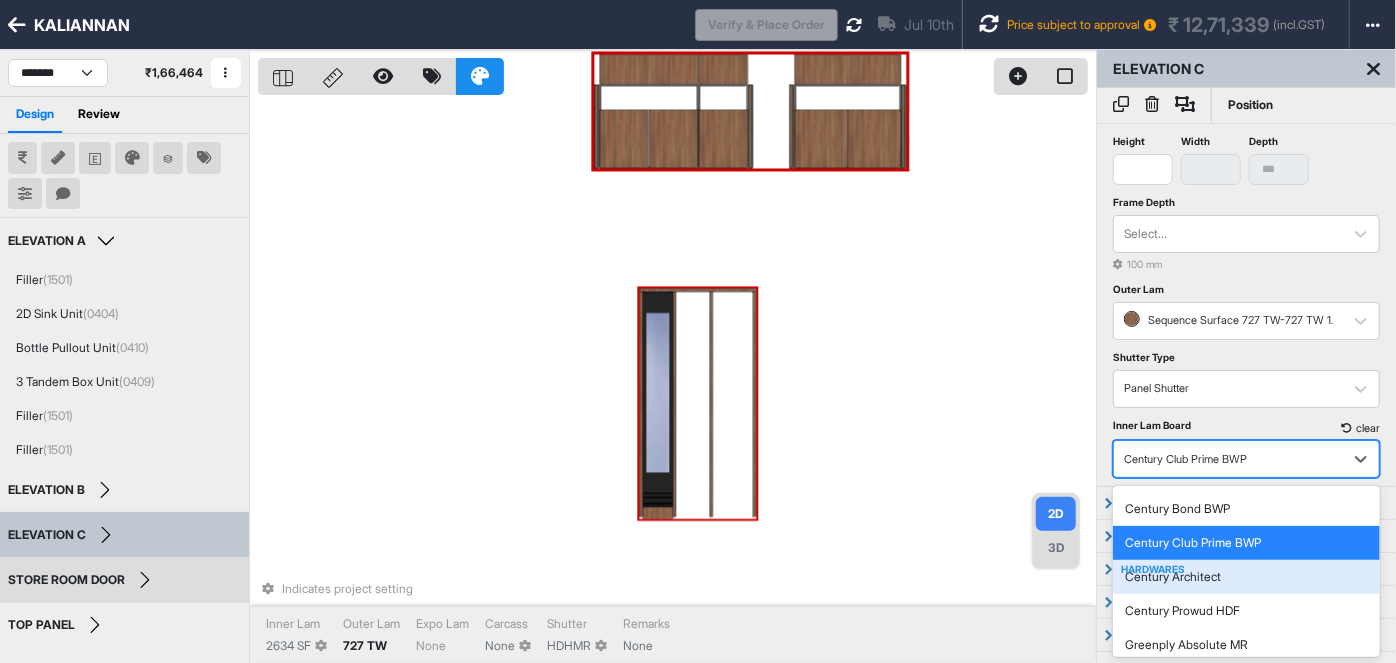 click on "Century Architect" at bounding box center [1246, 577] 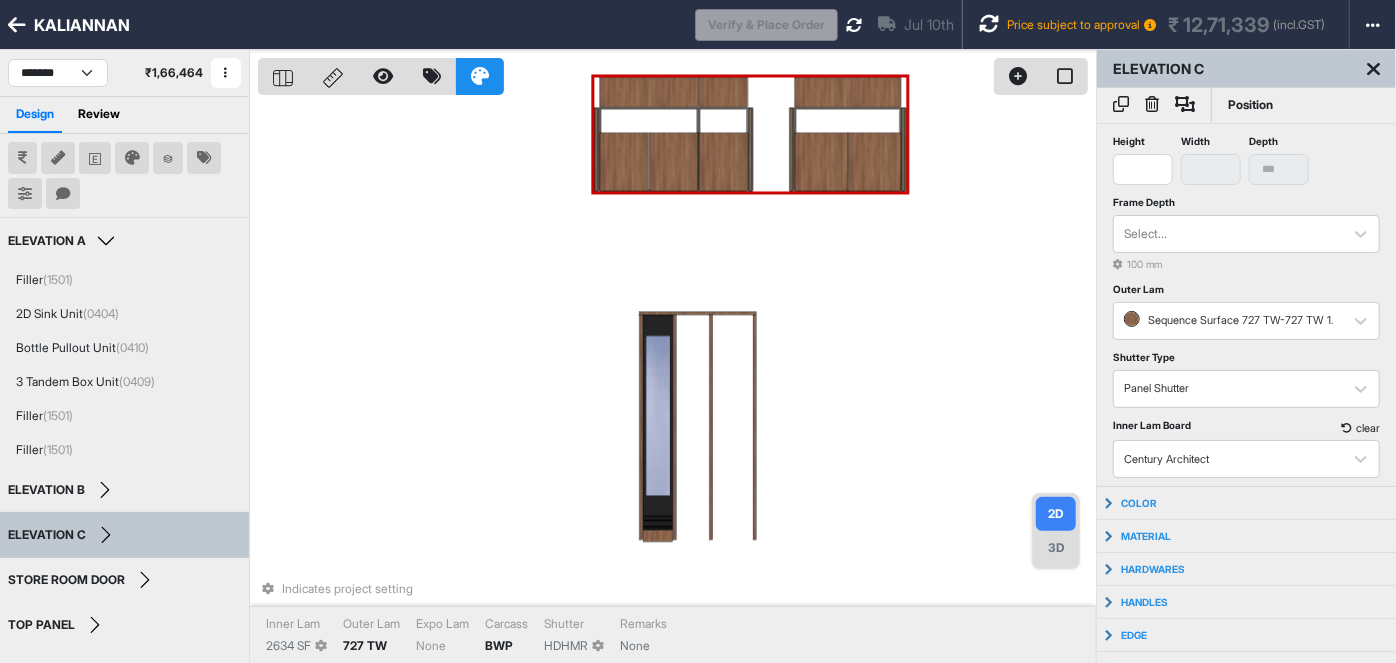 click at bounding box center (874, 162) 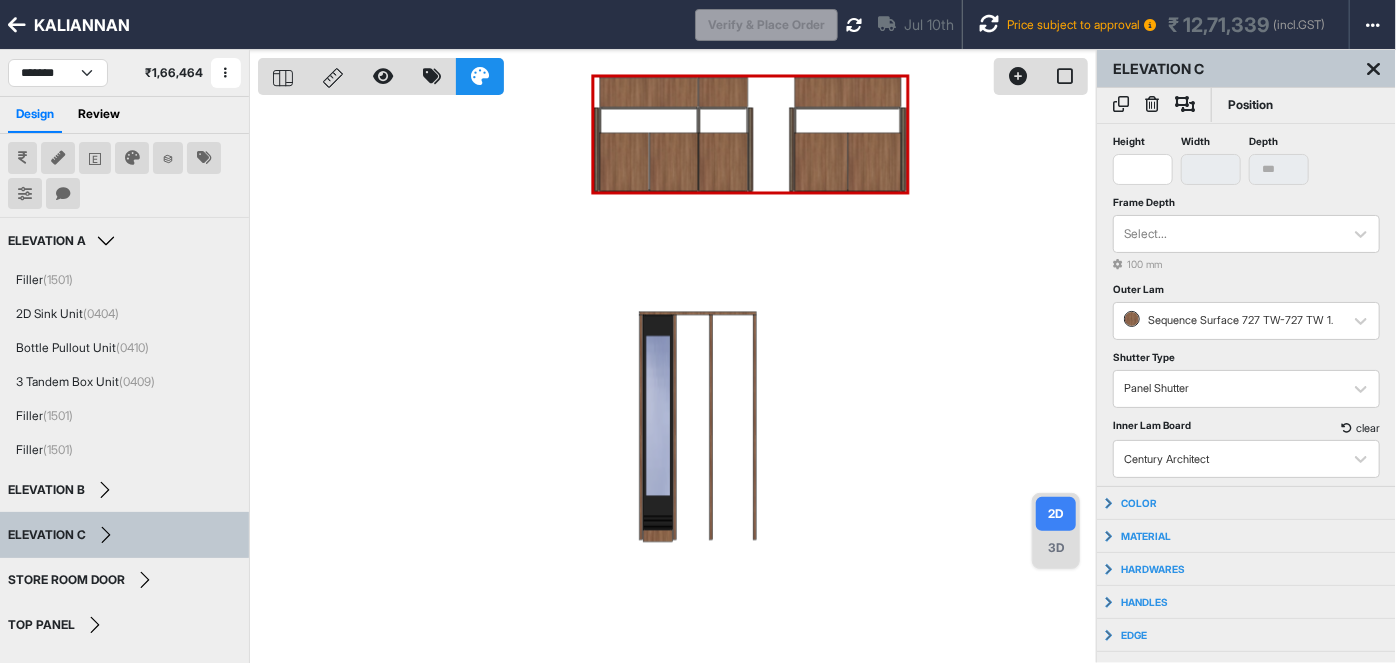 click at bounding box center (677, 381) 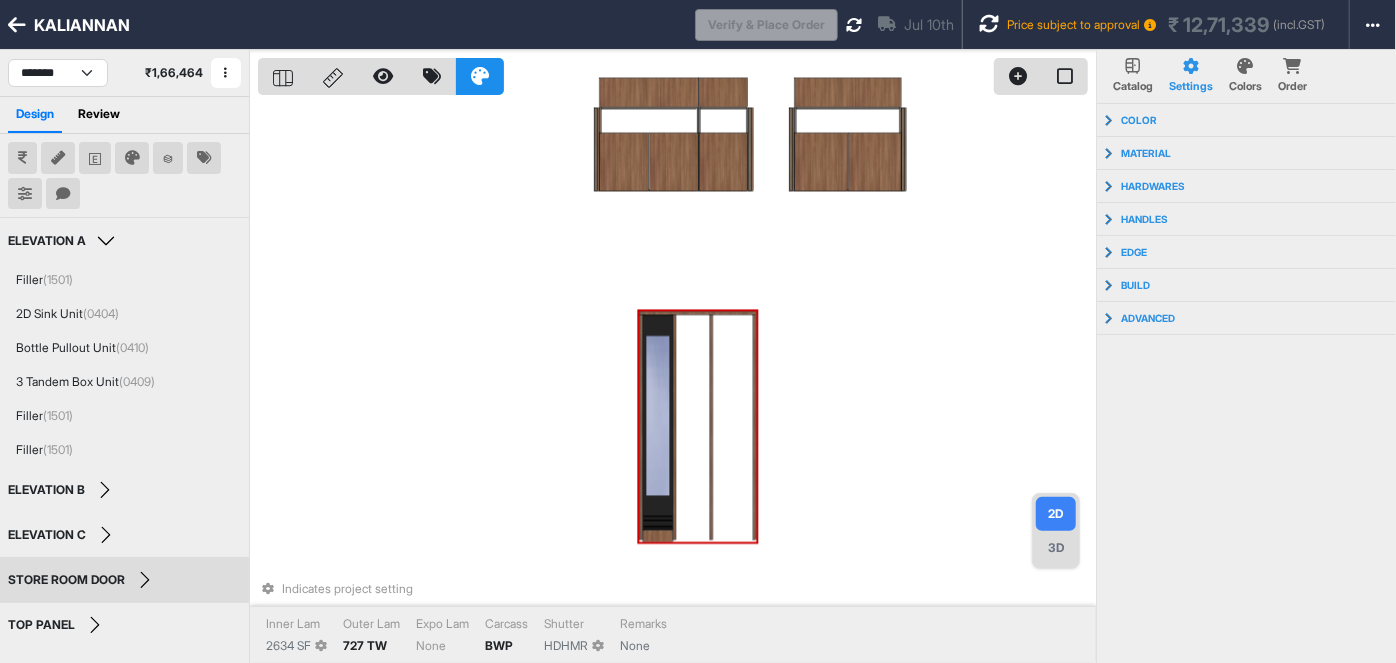 click at bounding box center [658, 422] 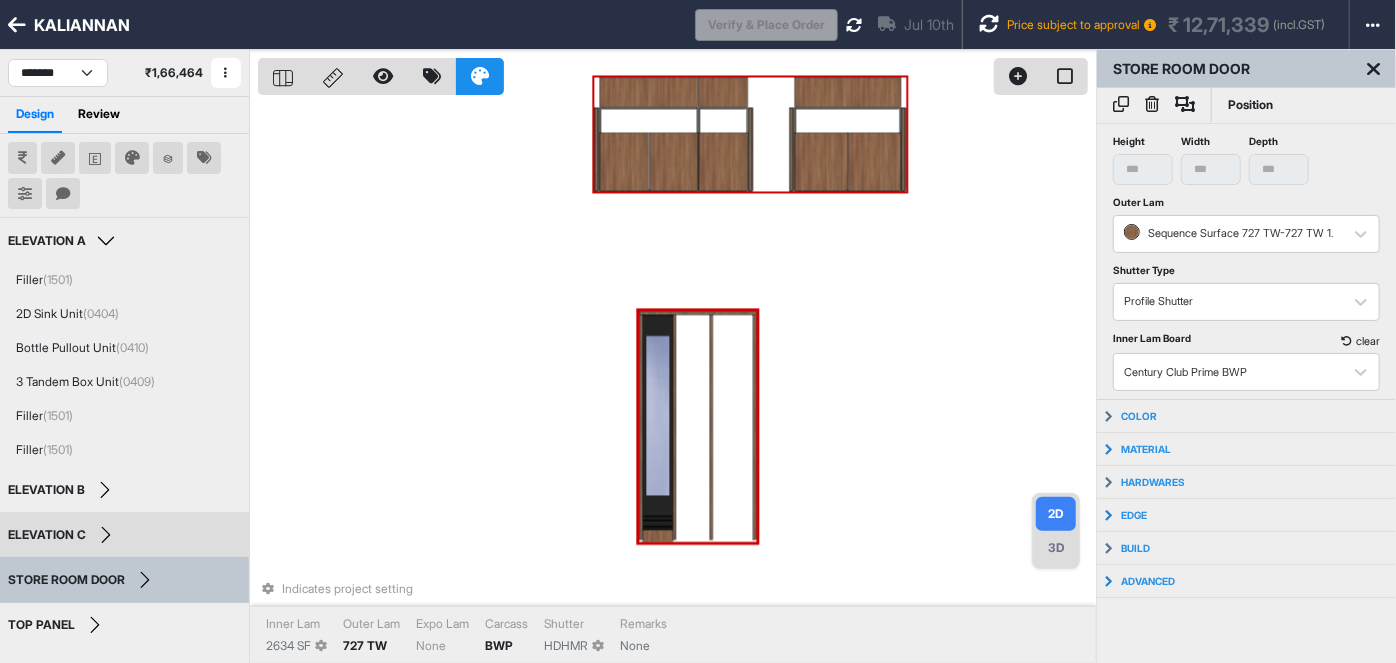 click at bounding box center (820, 162) 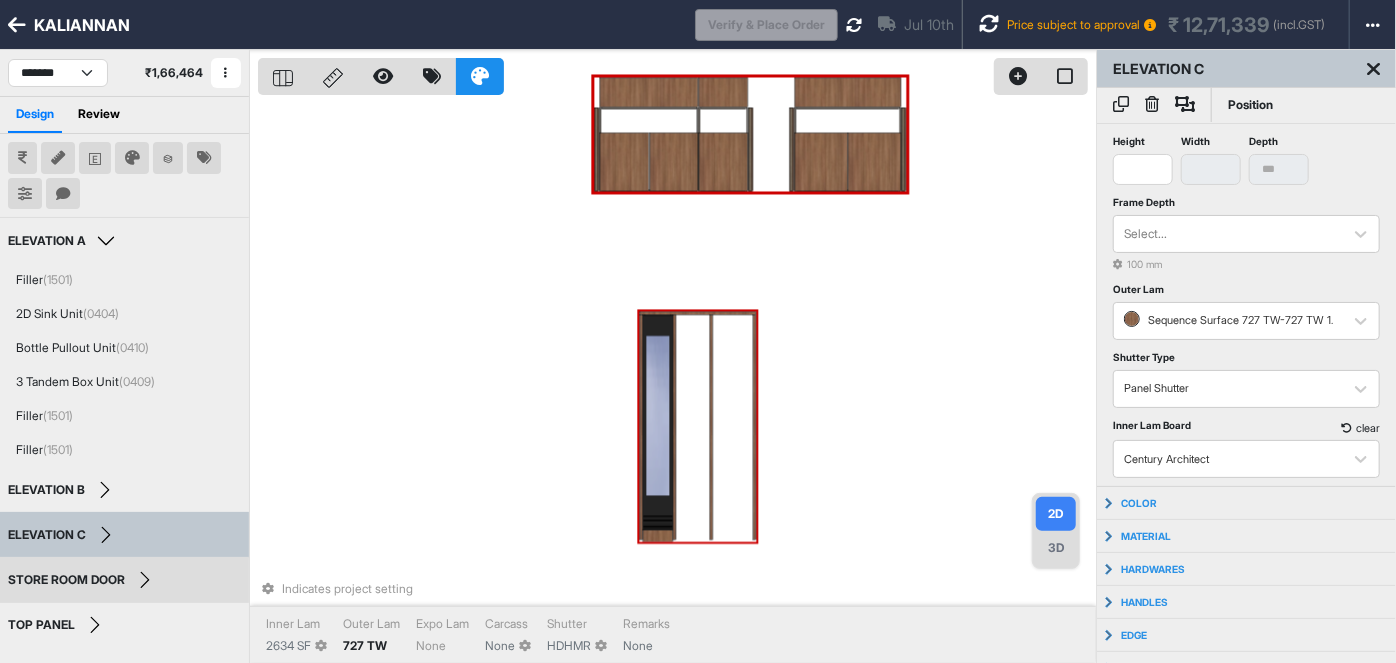 click at bounding box center [658, 422] 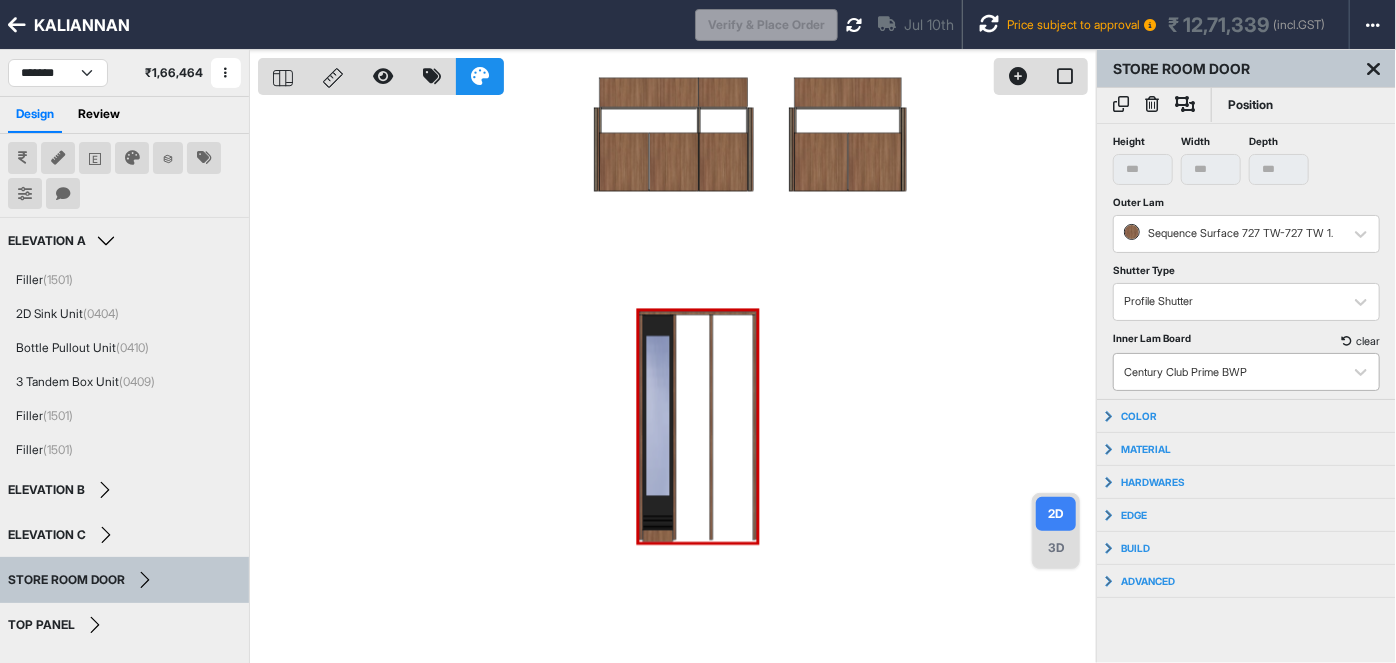 click at bounding box center [1228, 372] 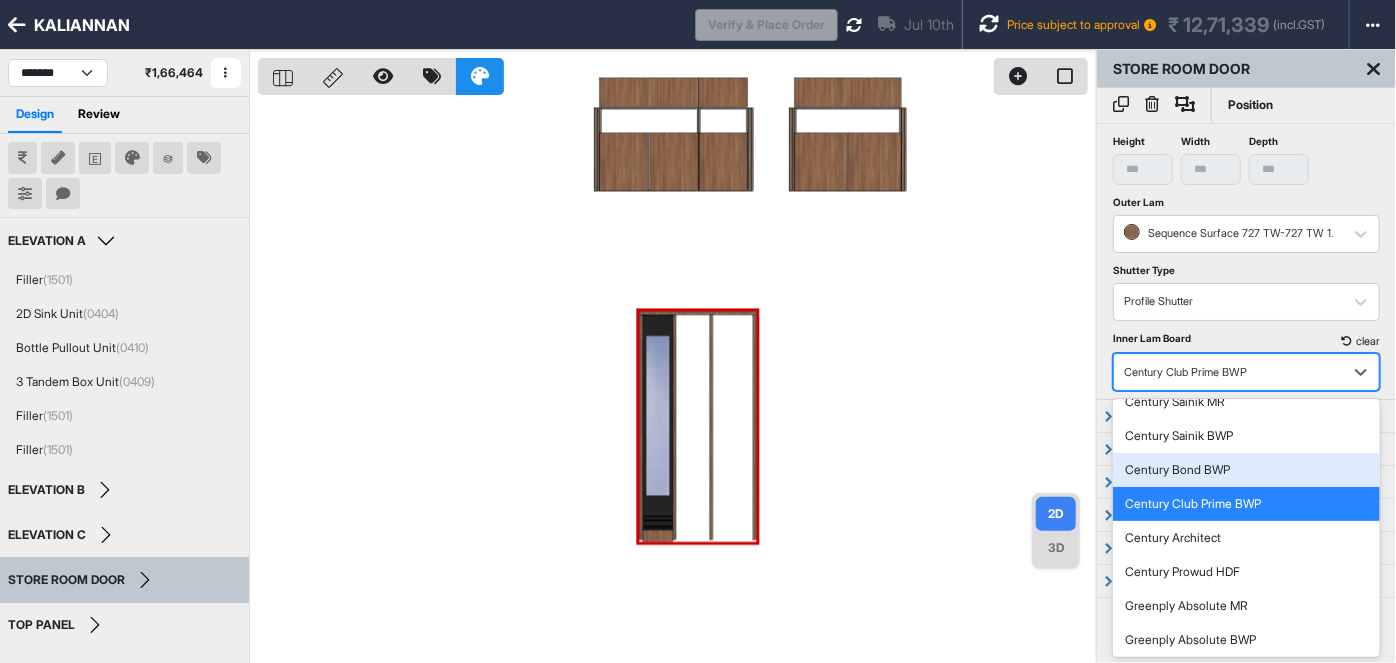 scroll, scrollTop: 297, scrollLeft: 0, axis: vertical 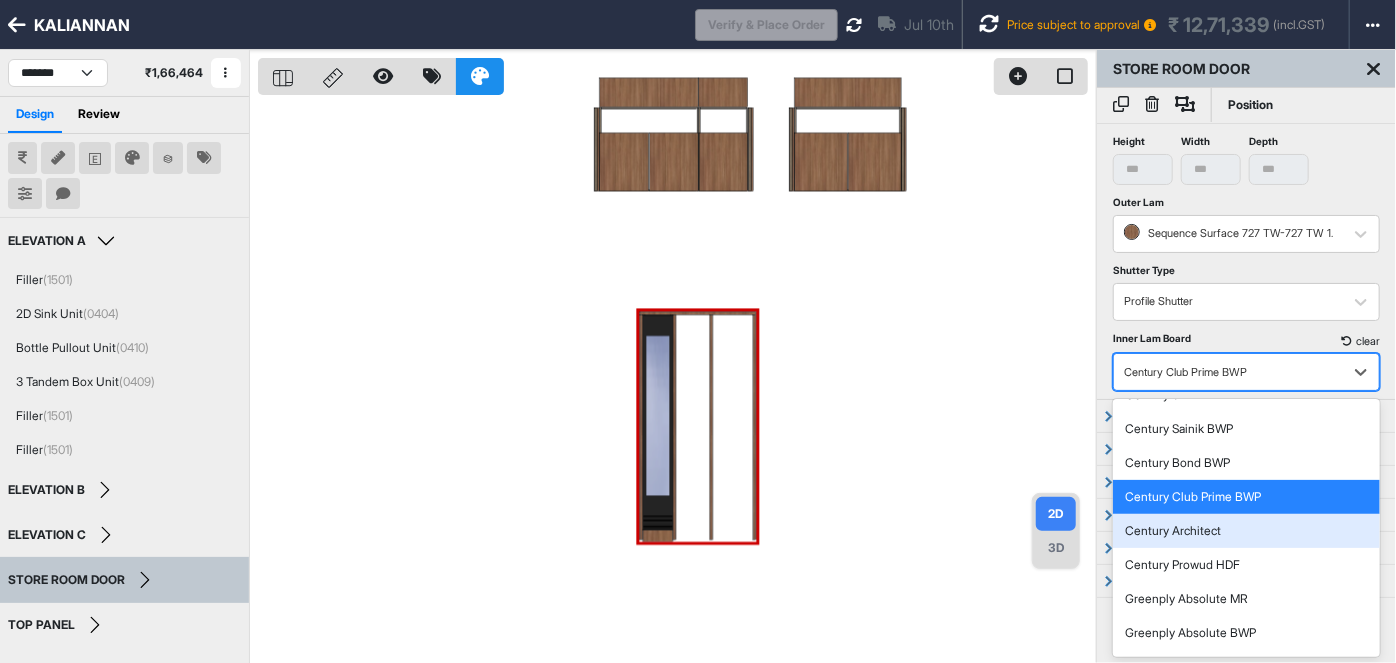 click on "Century Architect" at bounding box center (1246, 531) 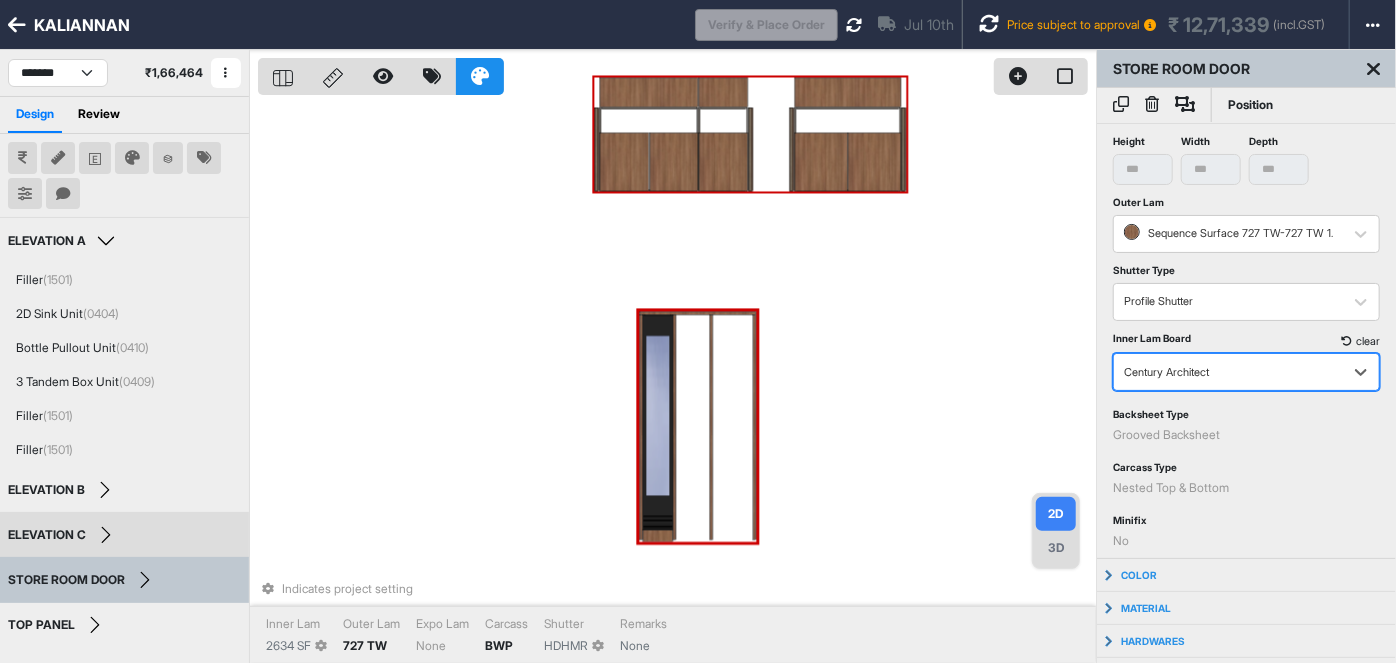 click at bounding box center (820, 162) 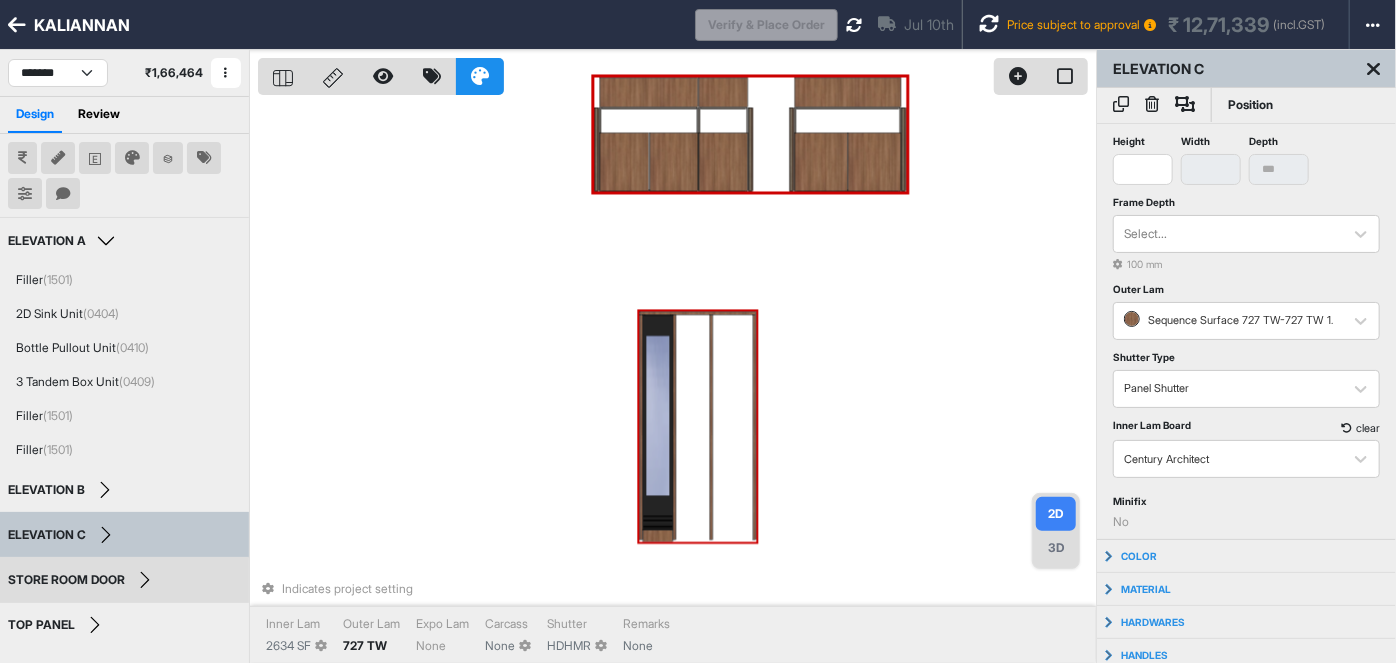 click at bounding box center [658, 422] 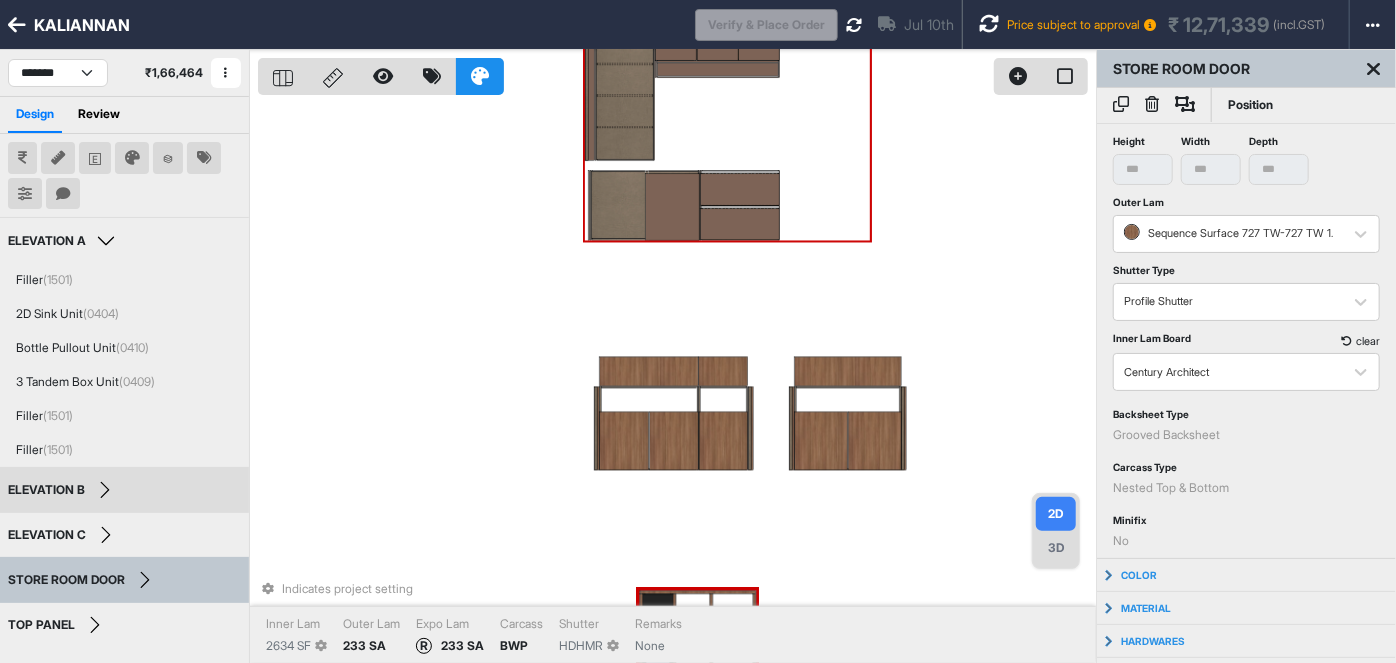 click at bounding box center (740, 190) 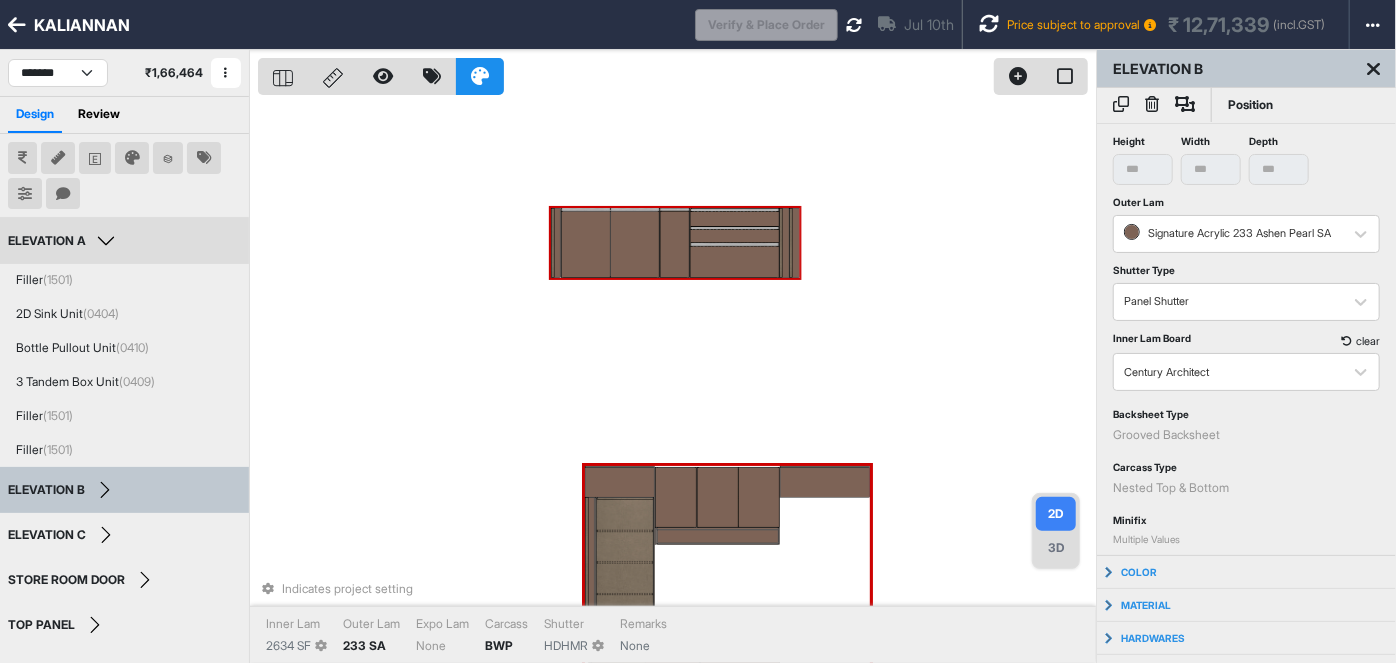 click at bounding box center [735, 236] 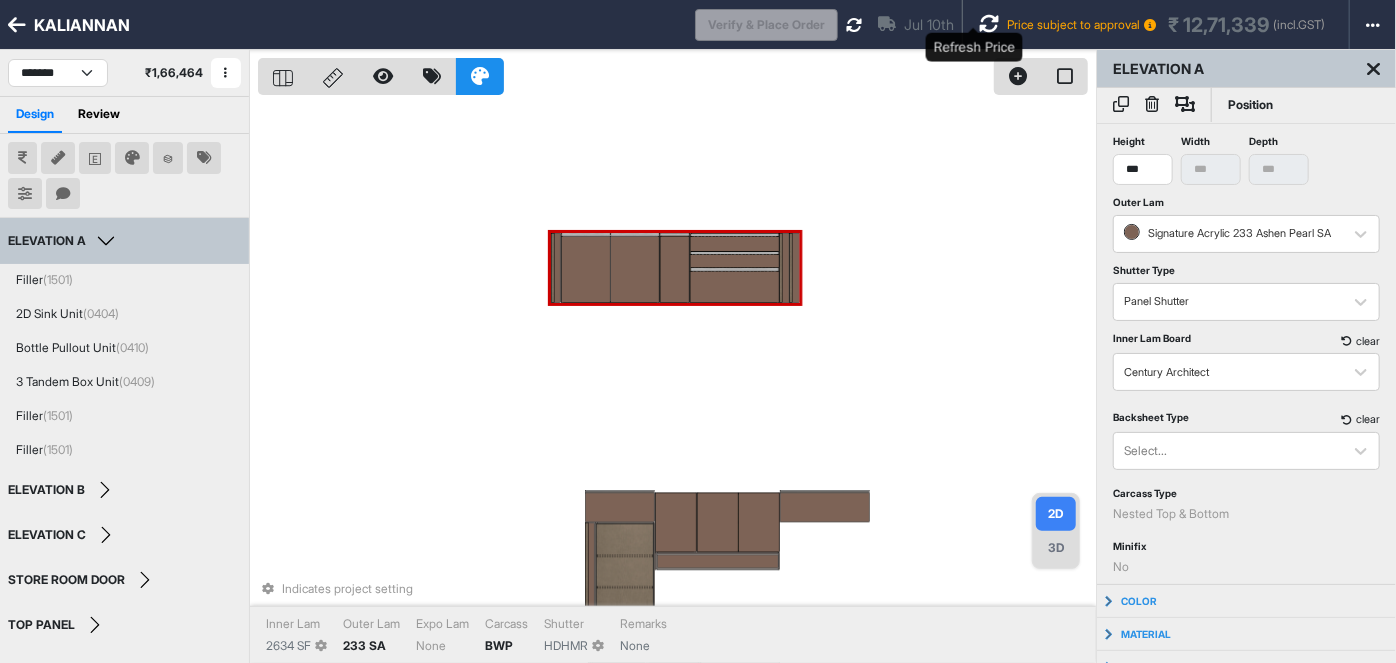 click at bounding box center (989, 24) 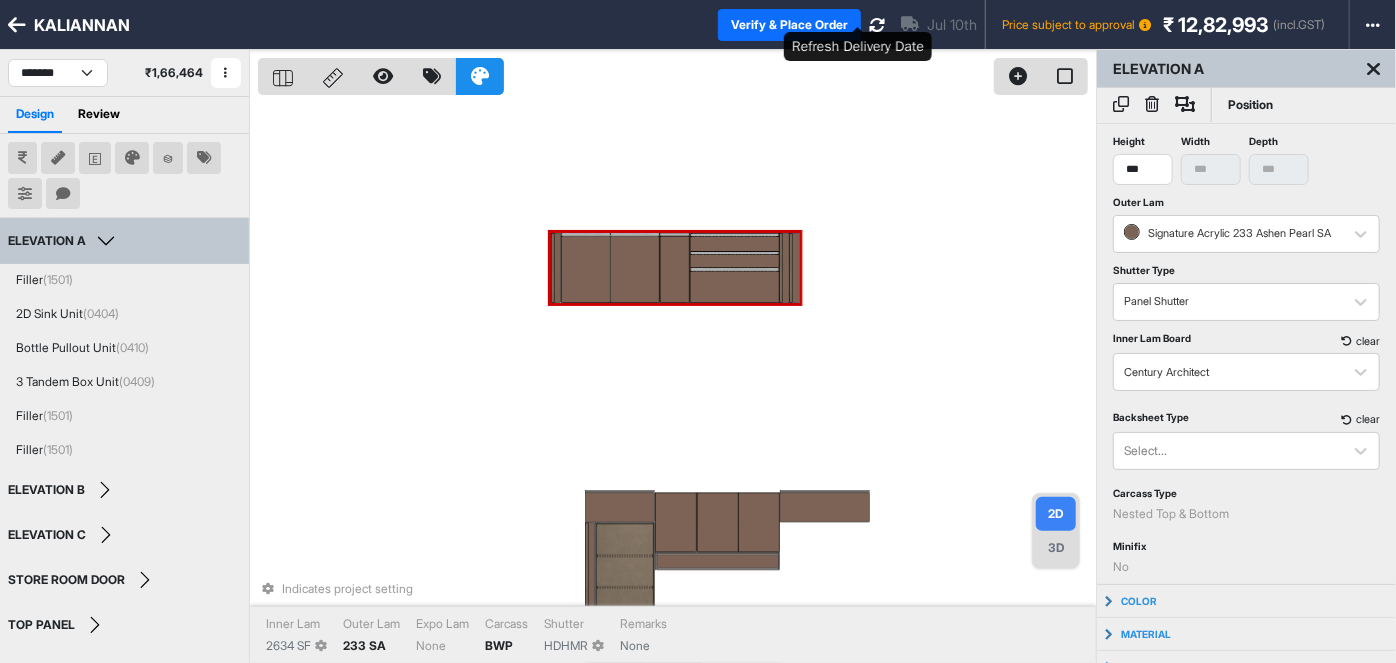 click at bounding box center (877, 25) 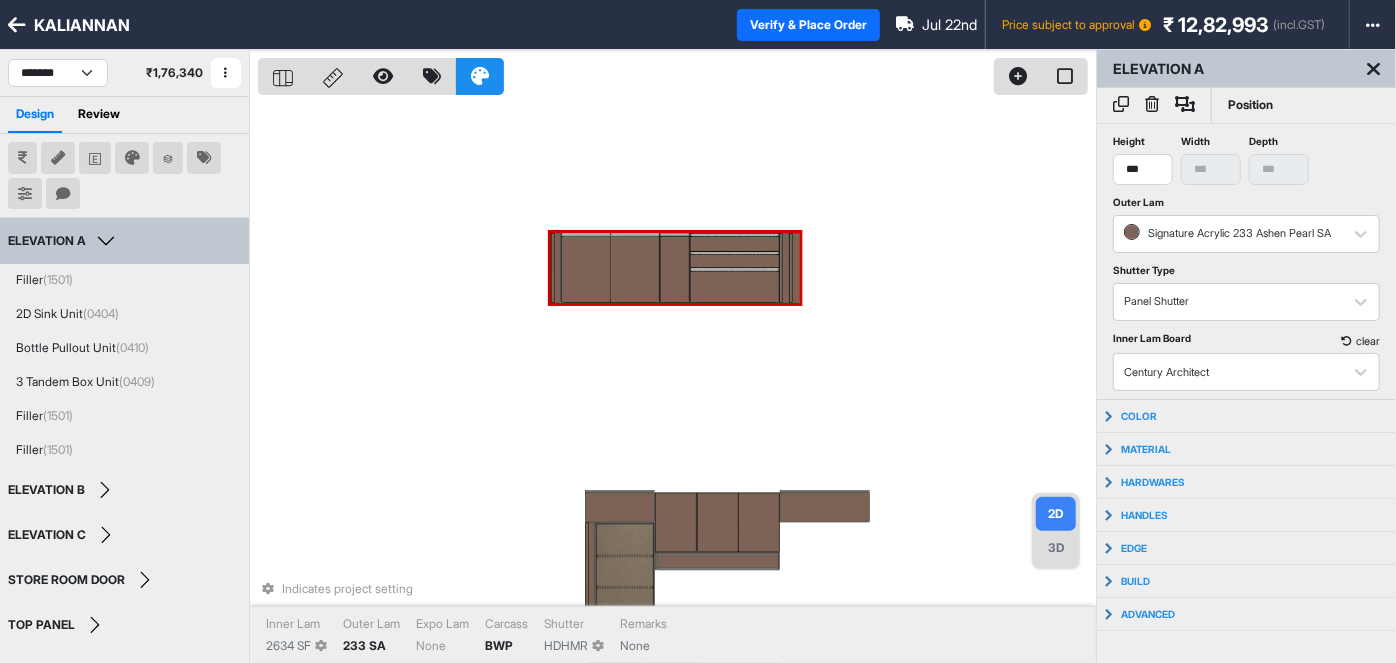 click on "₹   12,82,993" at bounding box center [1216, 25] 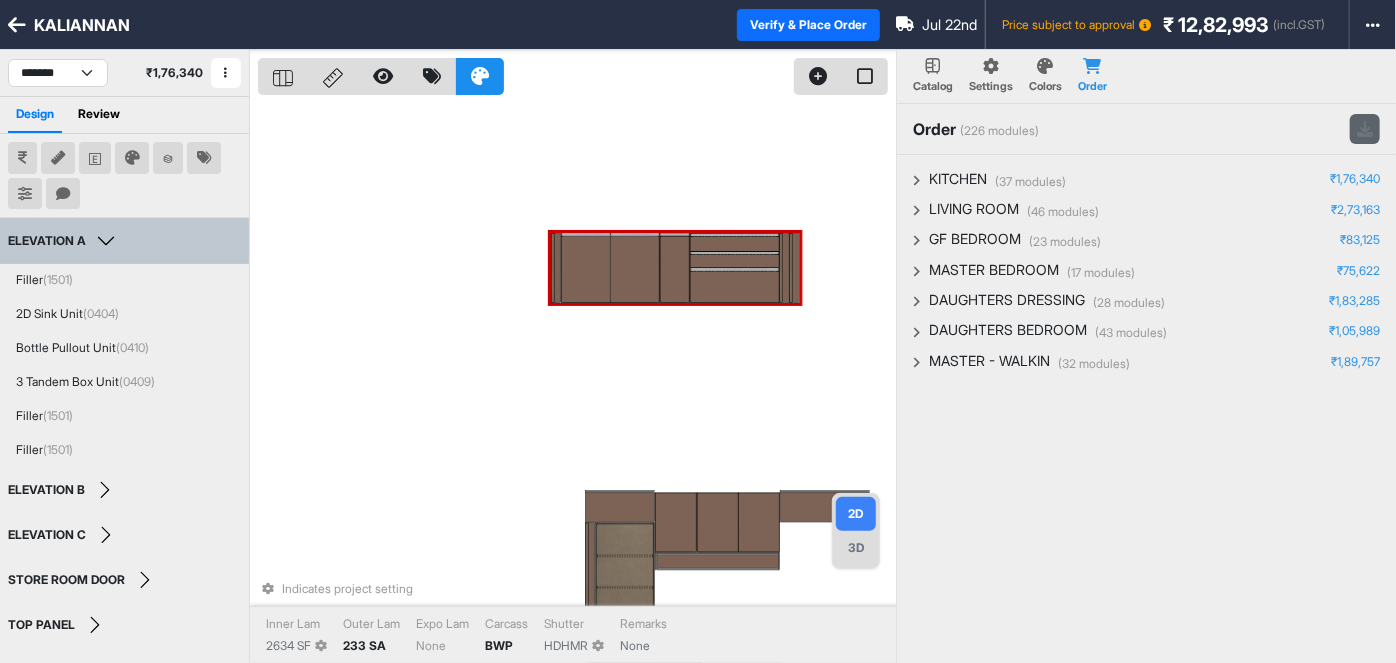 click at bounding box center (1365, 129) 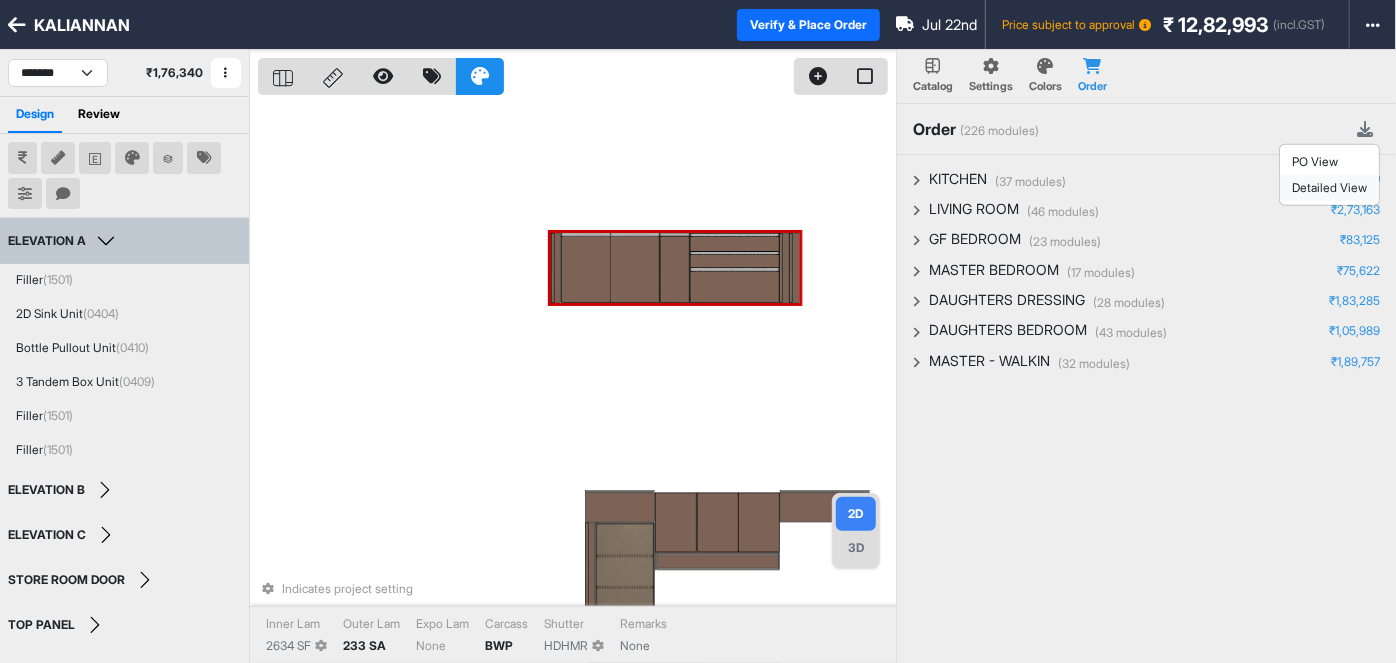 click on "Detailed View" at bounding box center (1329, 187) 